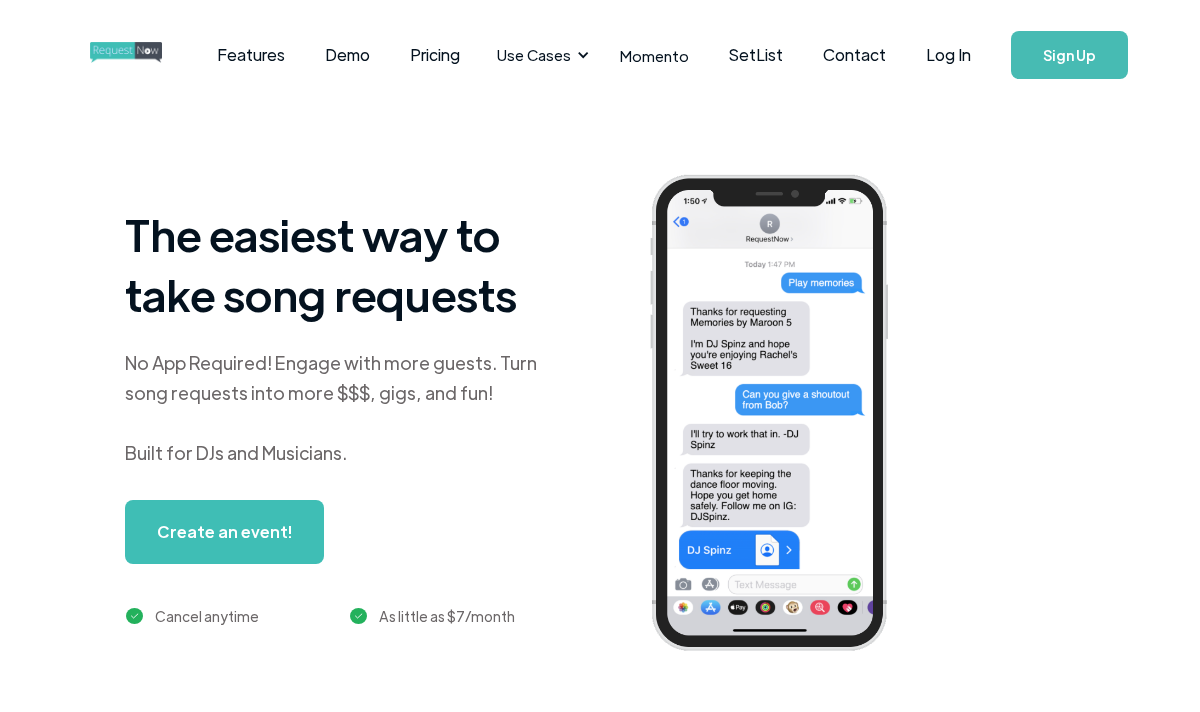 scroll, scrollTop: 0, scrollLeft: 0, axis: both 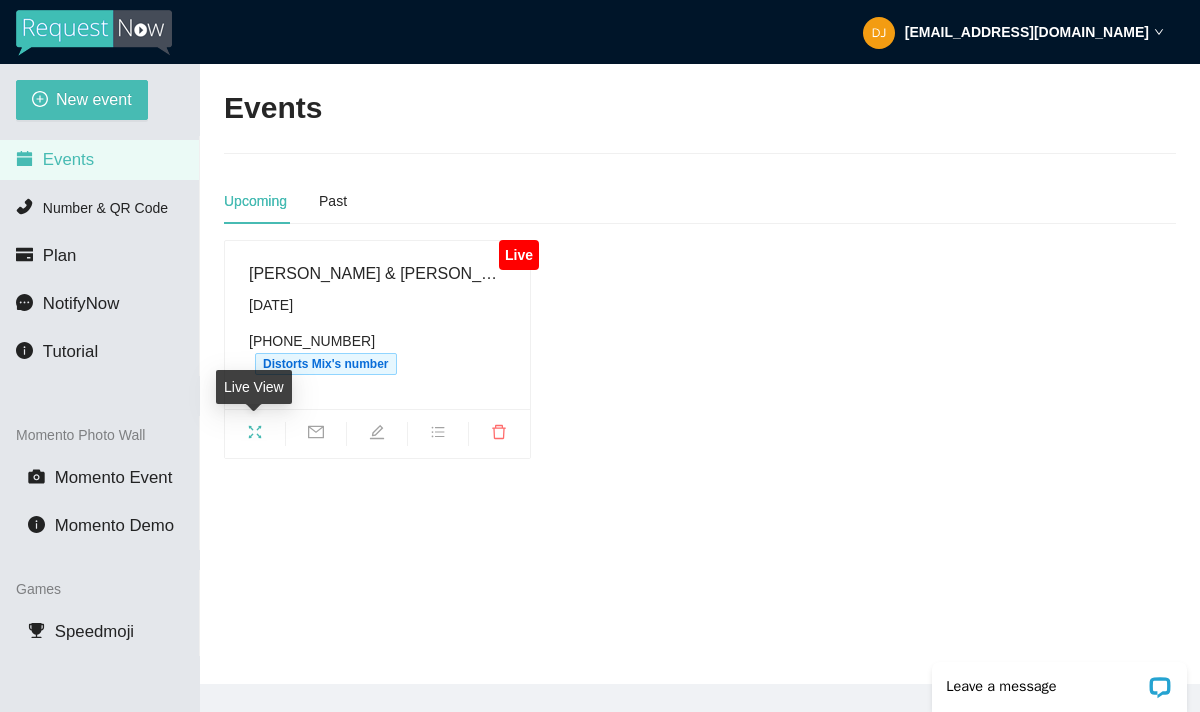 click 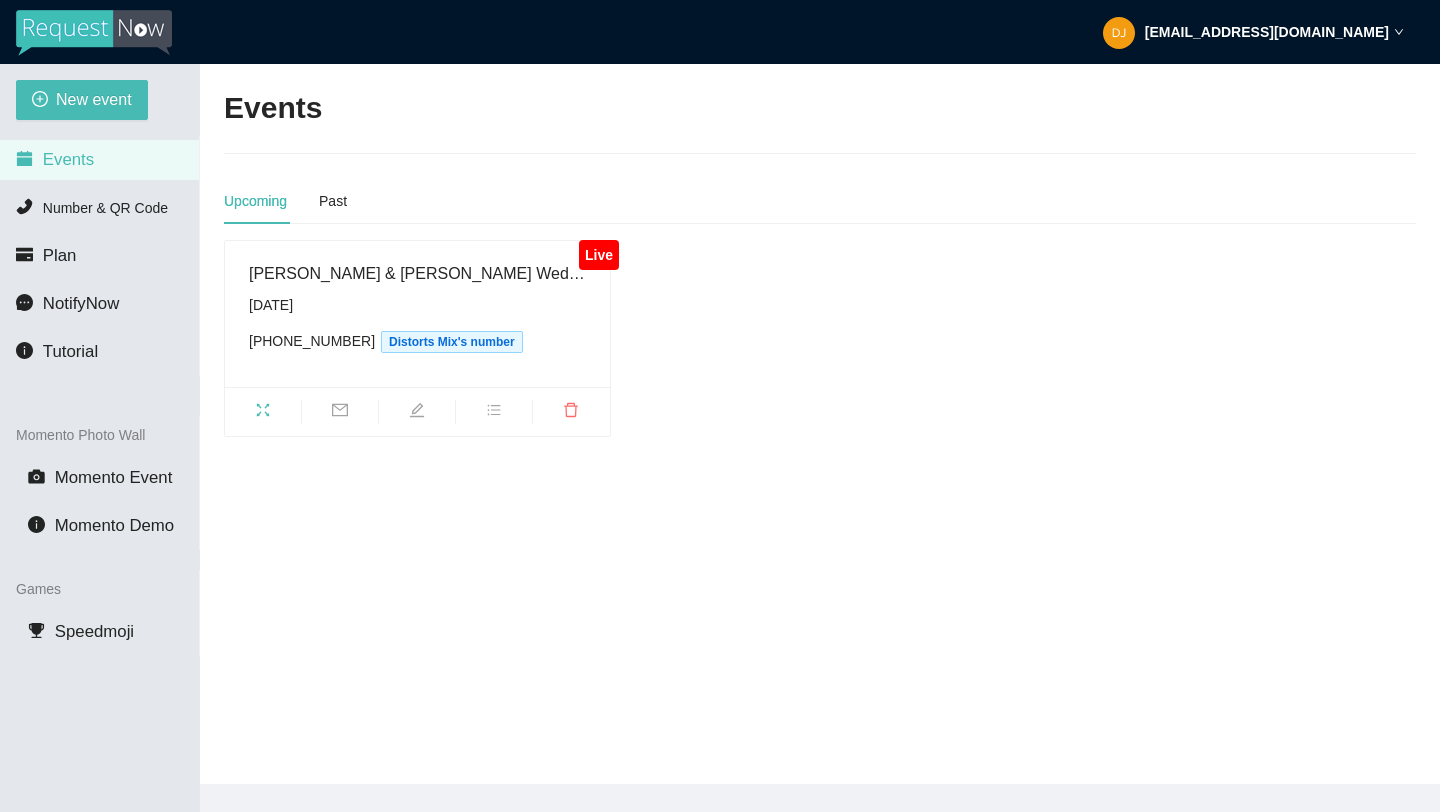 scroll, scrollTop: 0, scrollLeft: 0, axis: both 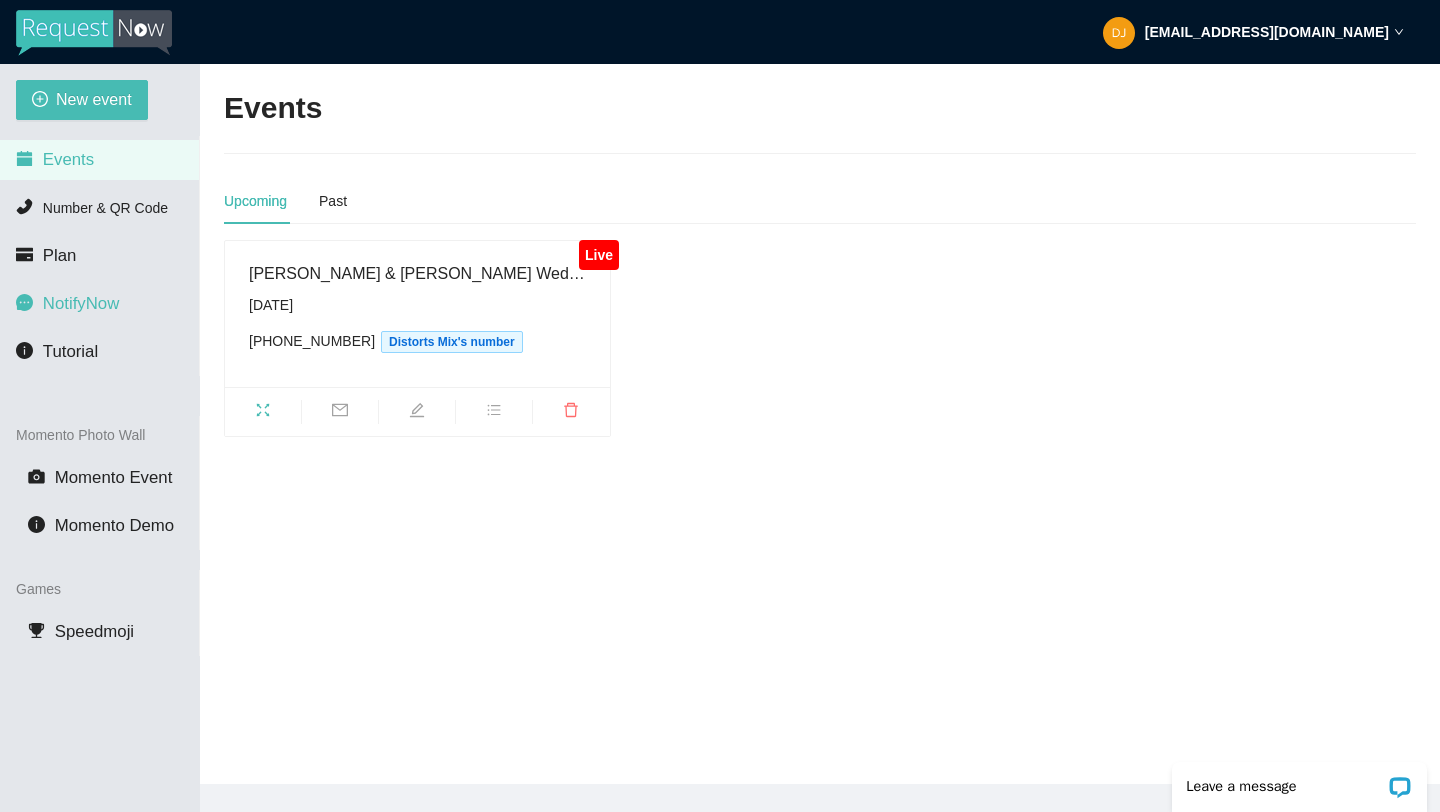 click on "NotifyNow" at bounding box center [81, 303] 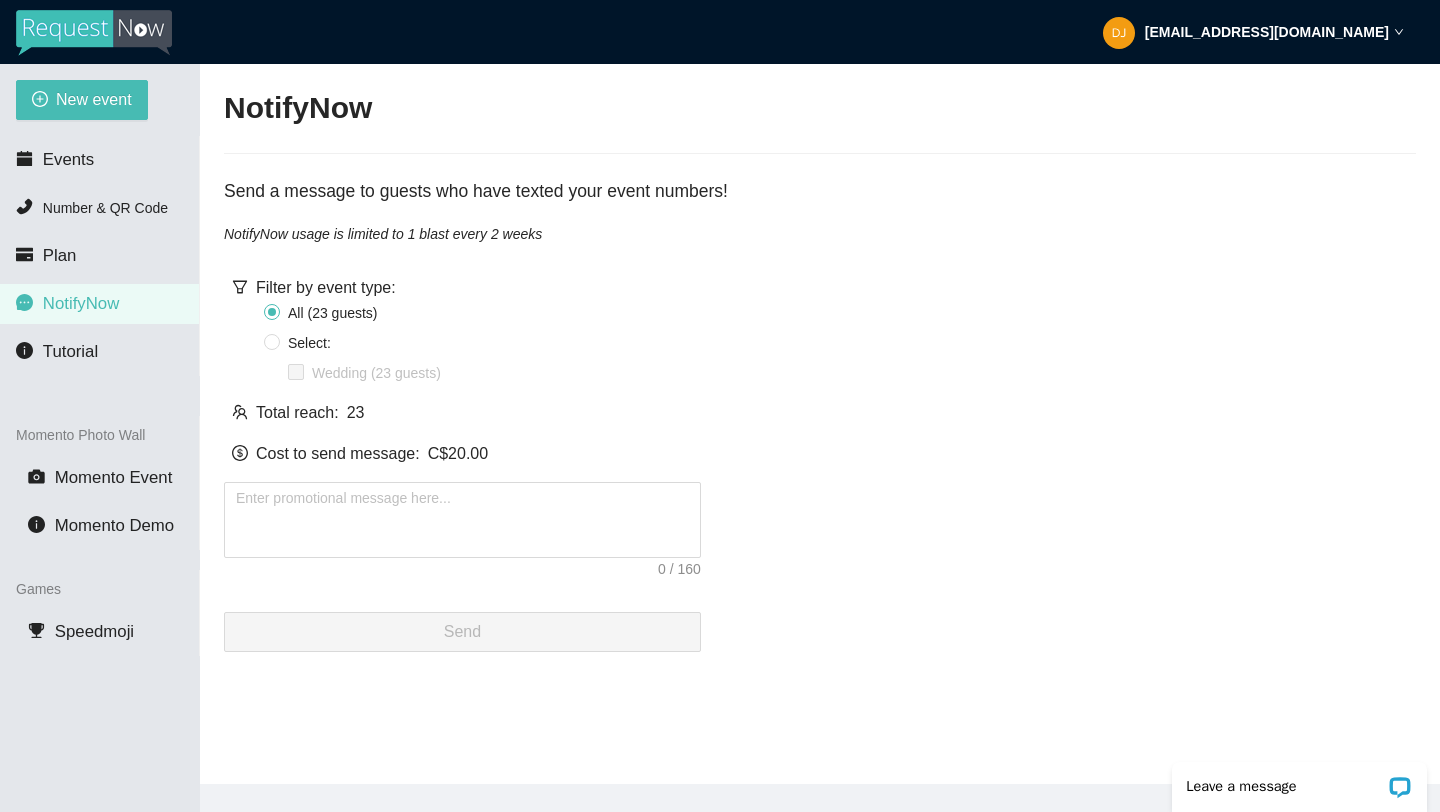 scroll, scrollTop: 0, scrollLeft: 0, axis: both 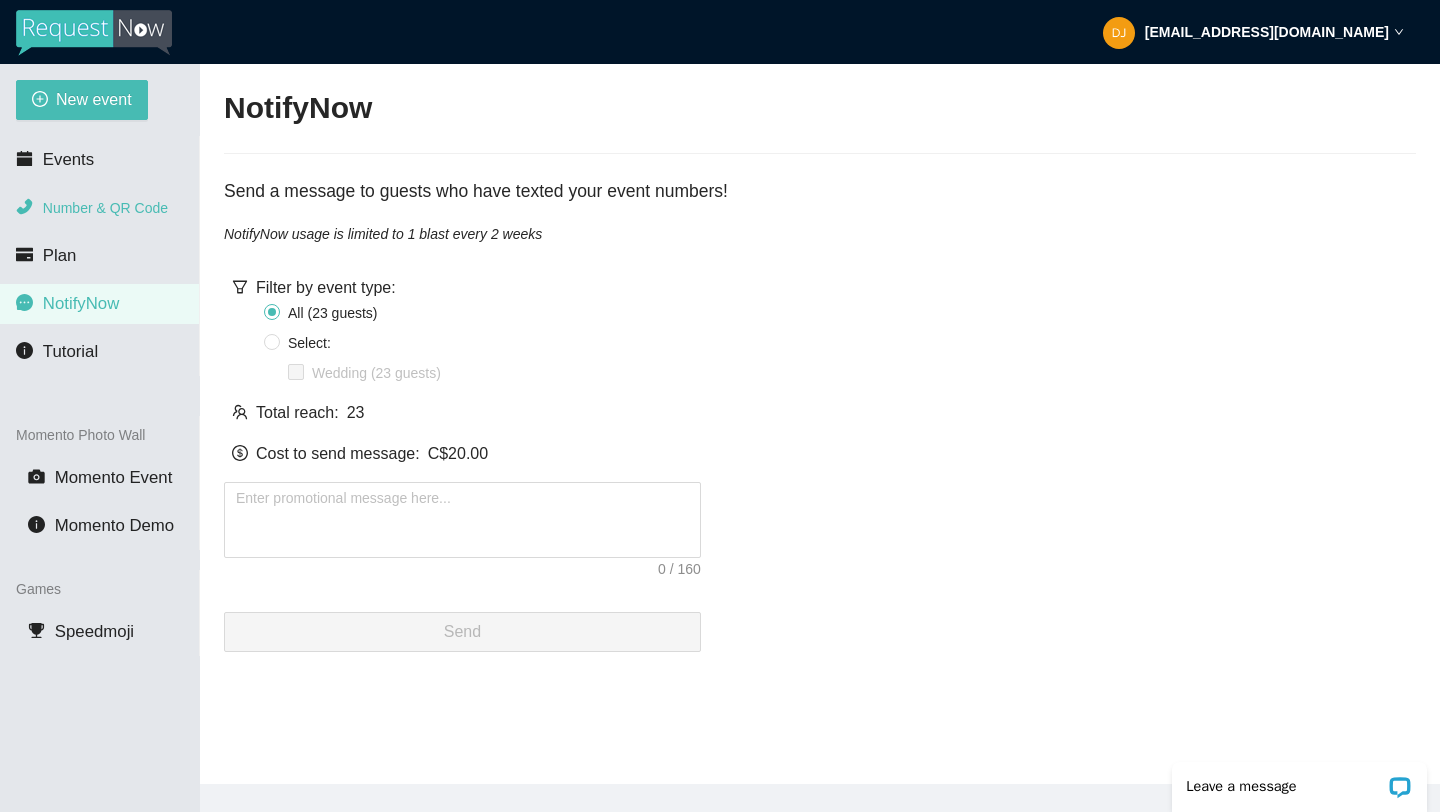 click on "Number & QR Code" at bounding box center [105, 208] 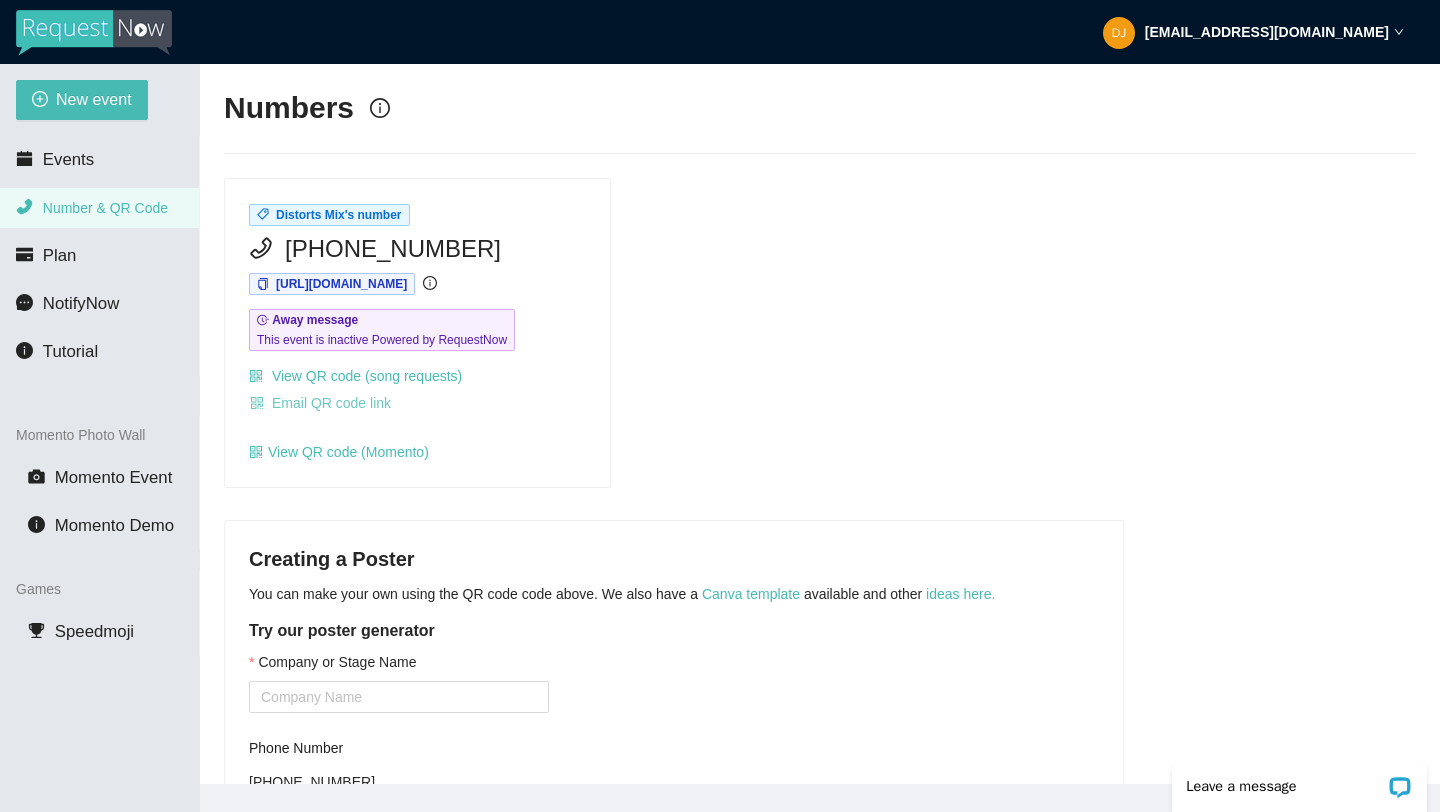 scroll, scrollTop: 0, scrollLeft: 0, axis: both 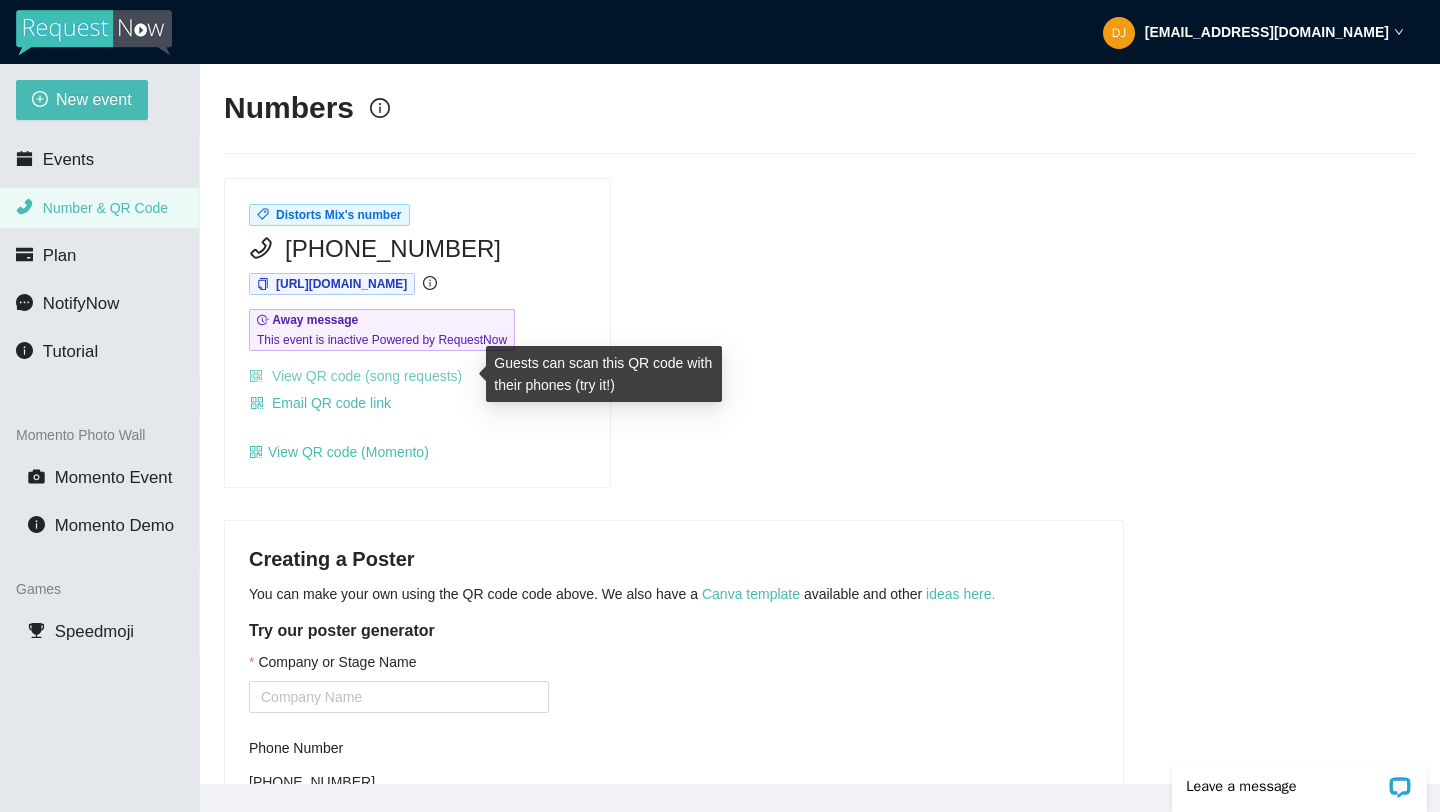 click on "View QR code (song requests)" at bounding box center [355, 376] 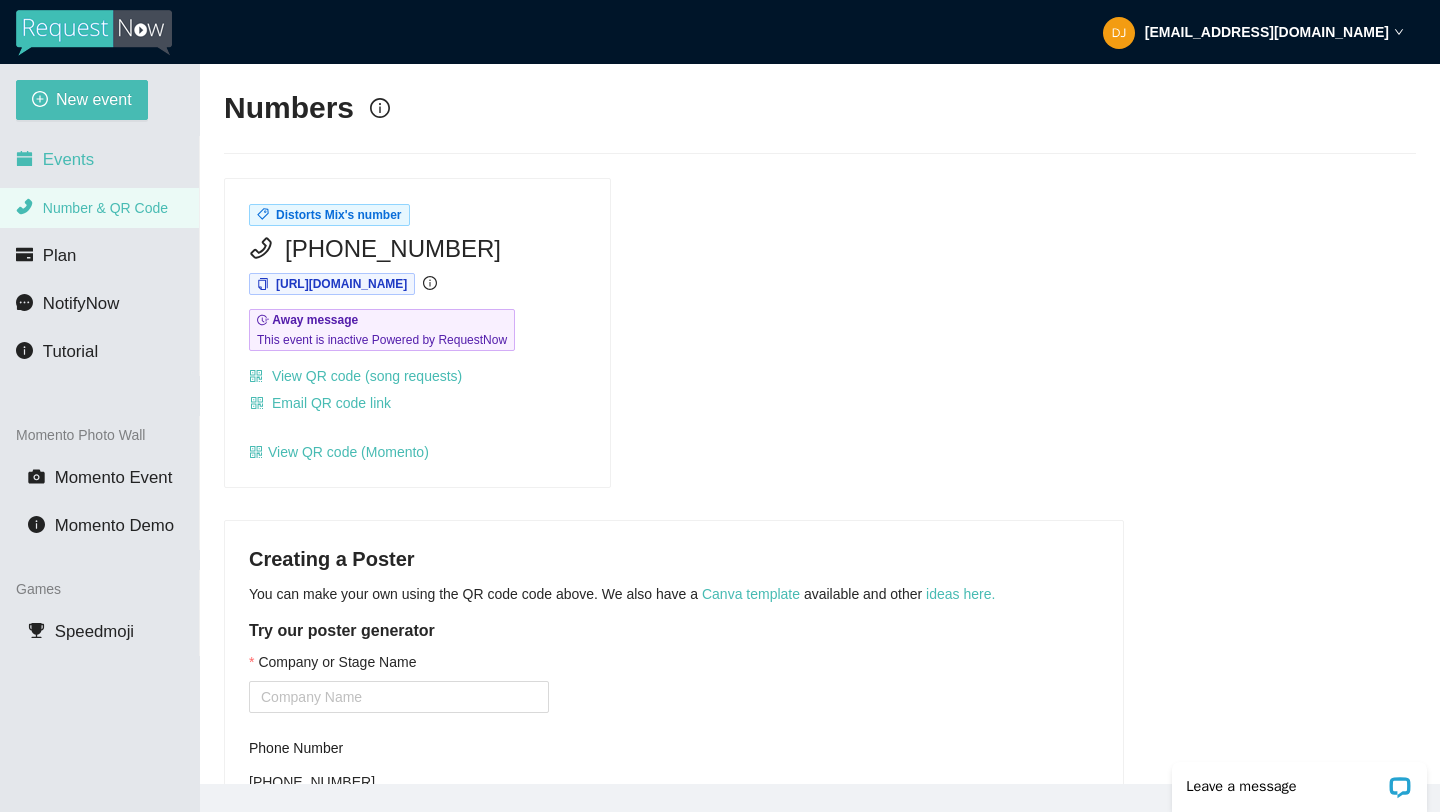 click on "Events" at bounding box center (68, 159) 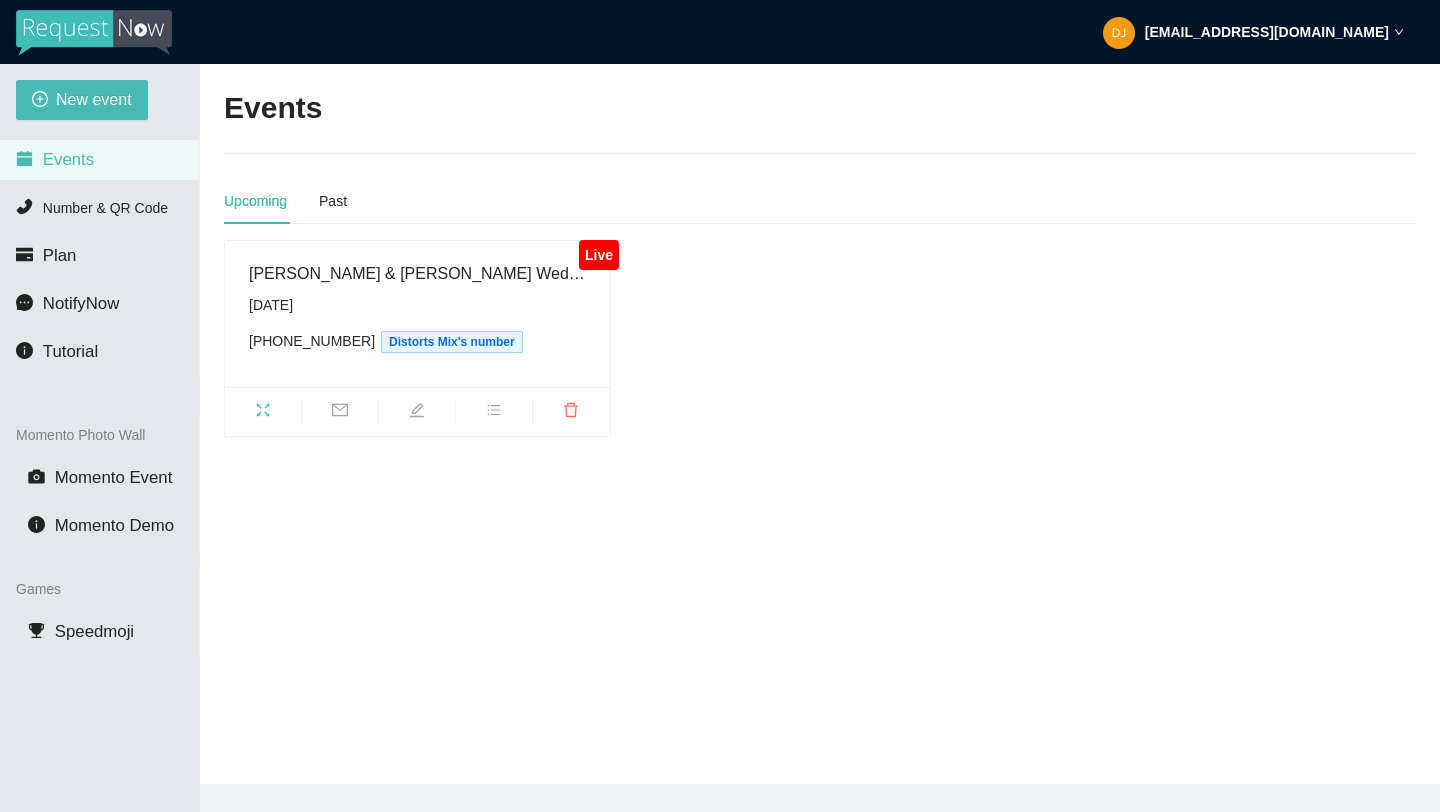 click on "Emma & Matt Wedding - The "I Do" Request Crew" at bounding box center (417, 273) 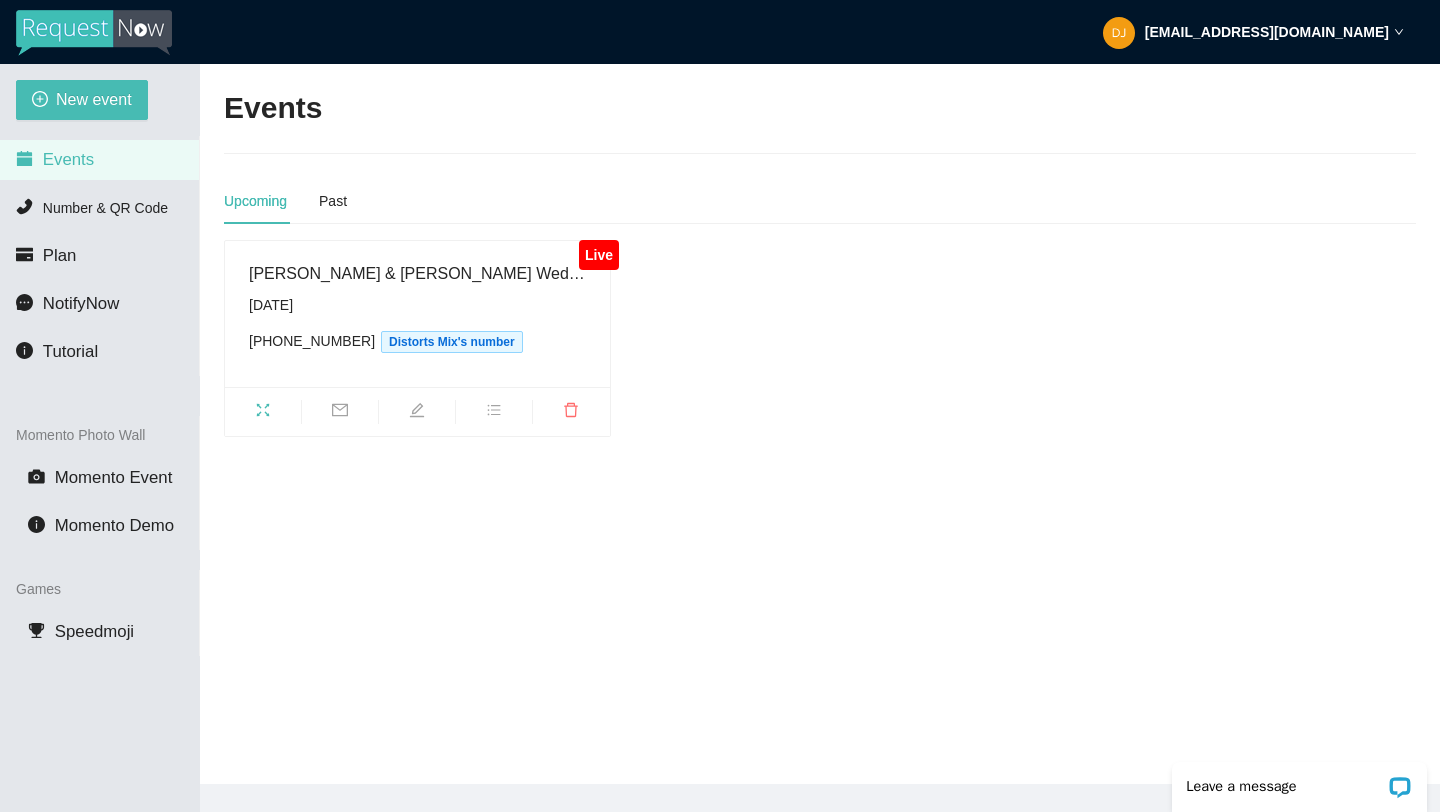 scroll, scrollTop: 0, scrollLeft: 0, axis: both 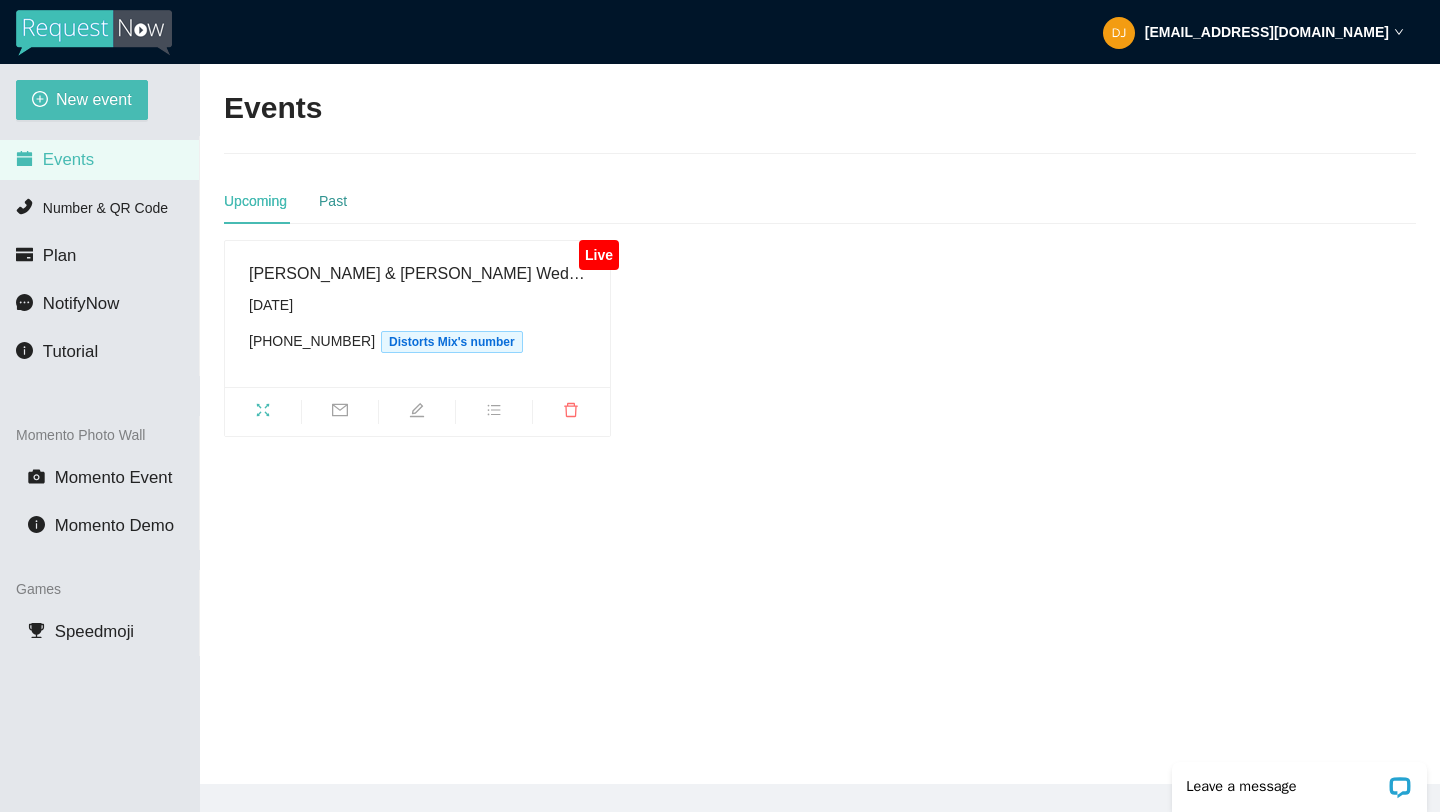 click on "Past" at bounding box center [333, 201] 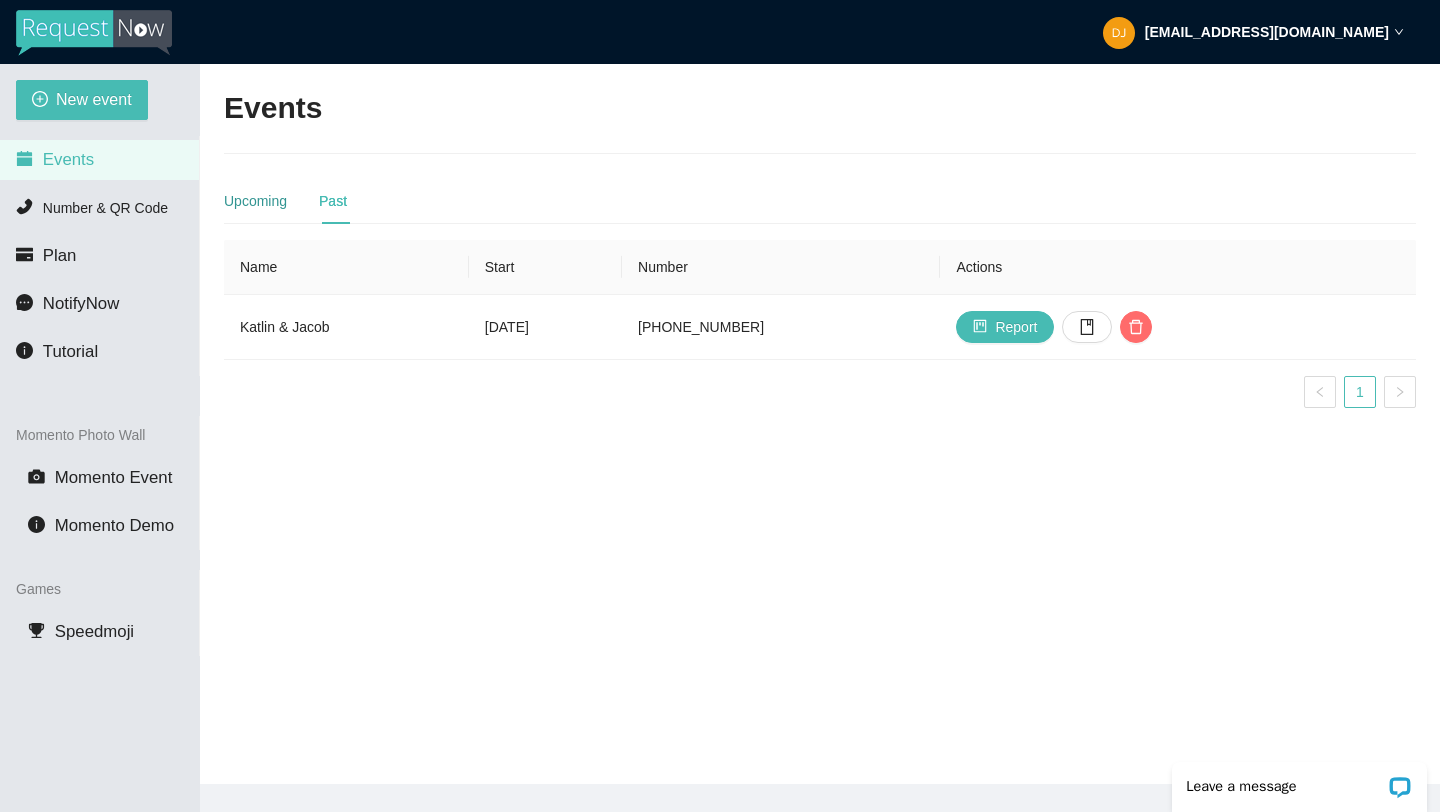 click on "Upcoming" at bounding box center [255, 201] 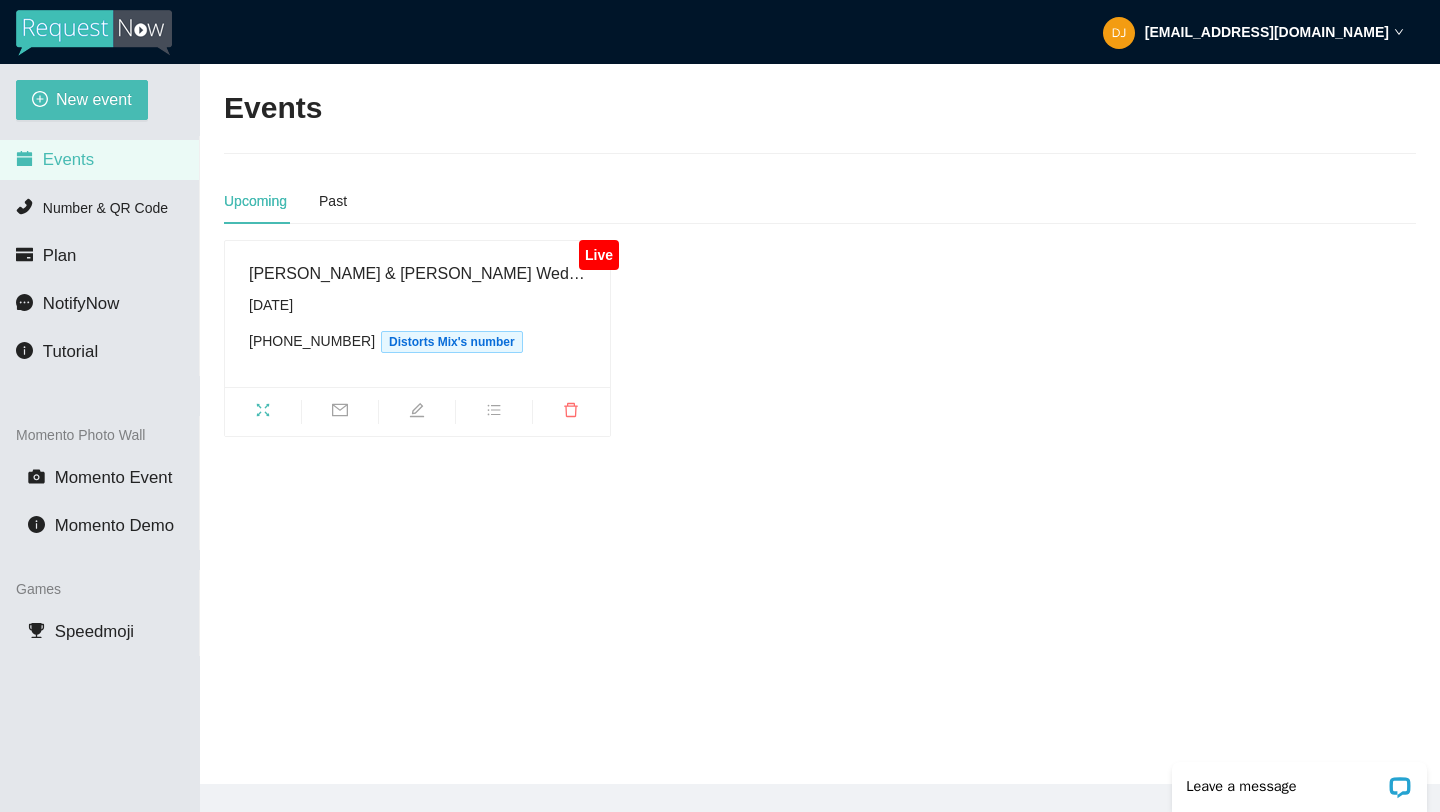 click on "Distorts Mix's number" at bounding box center [452, 342] 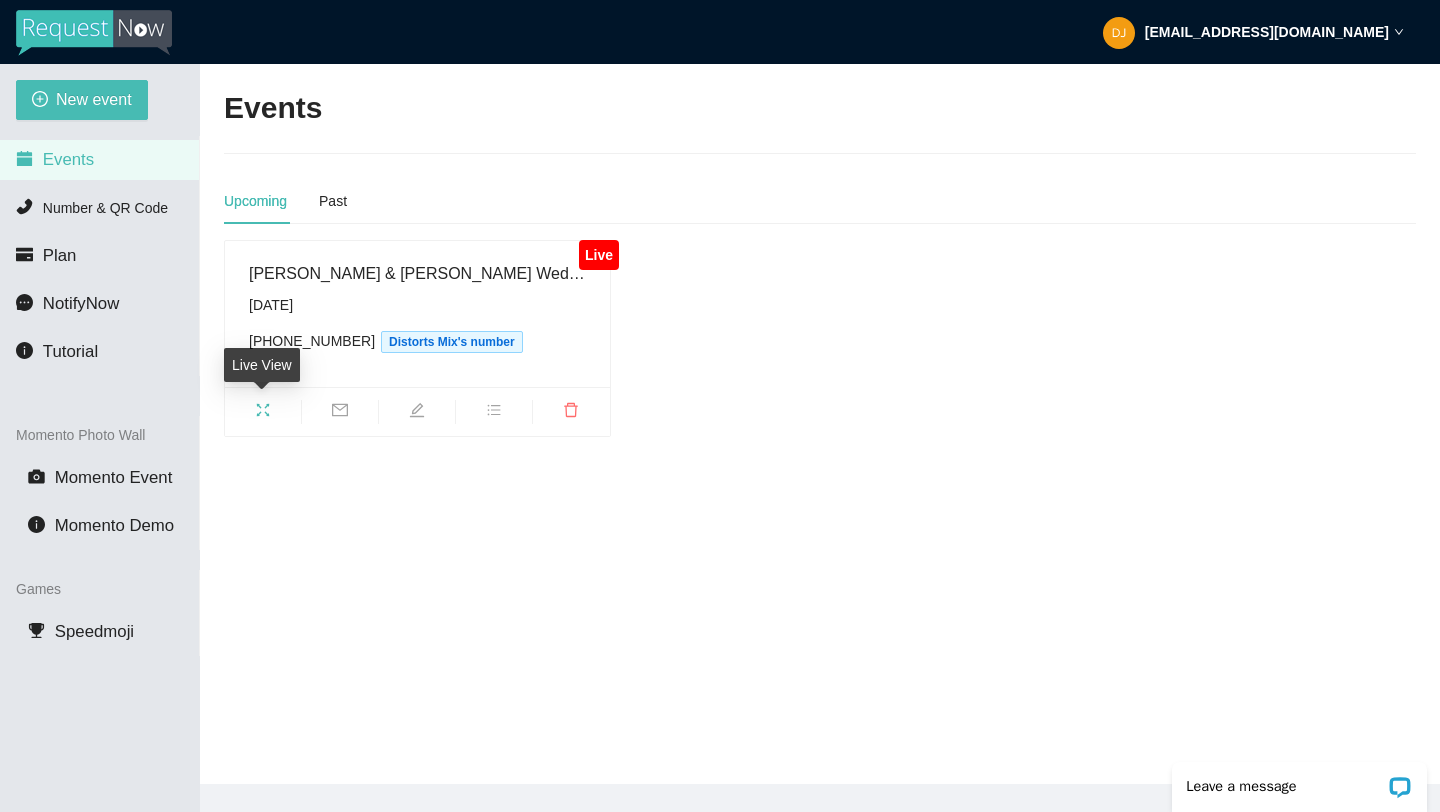 click 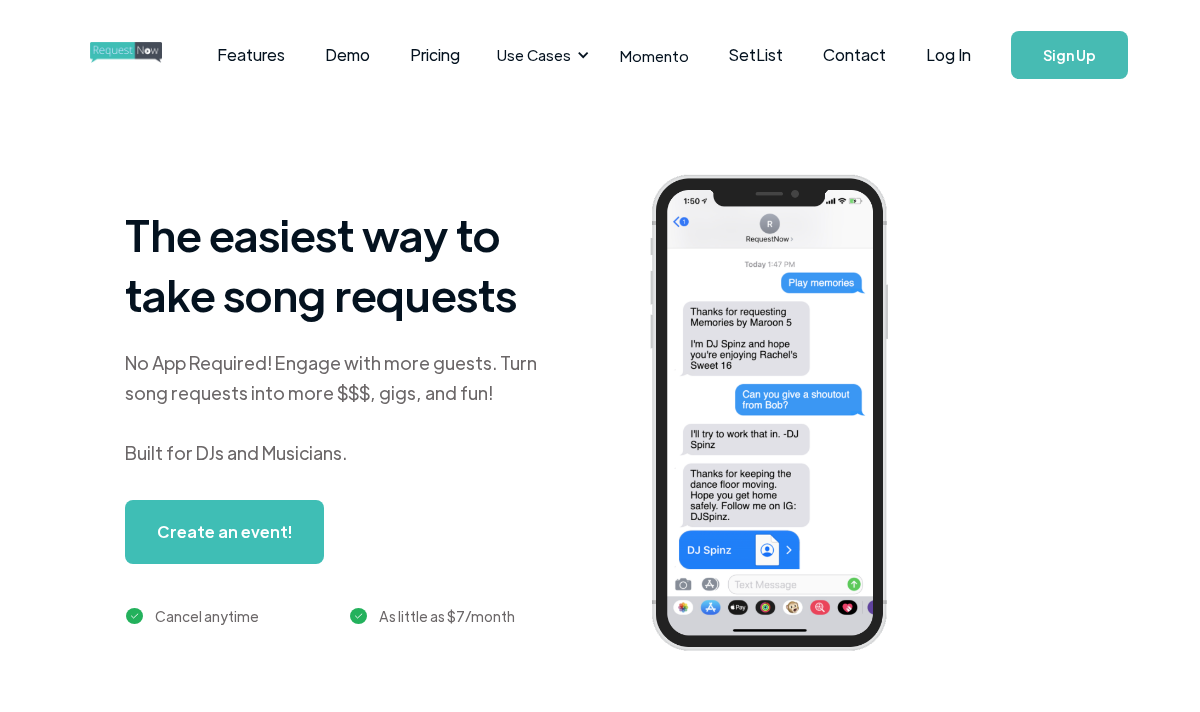 scroll, scrollTop: 0, scrollLeft: 0, axis: both 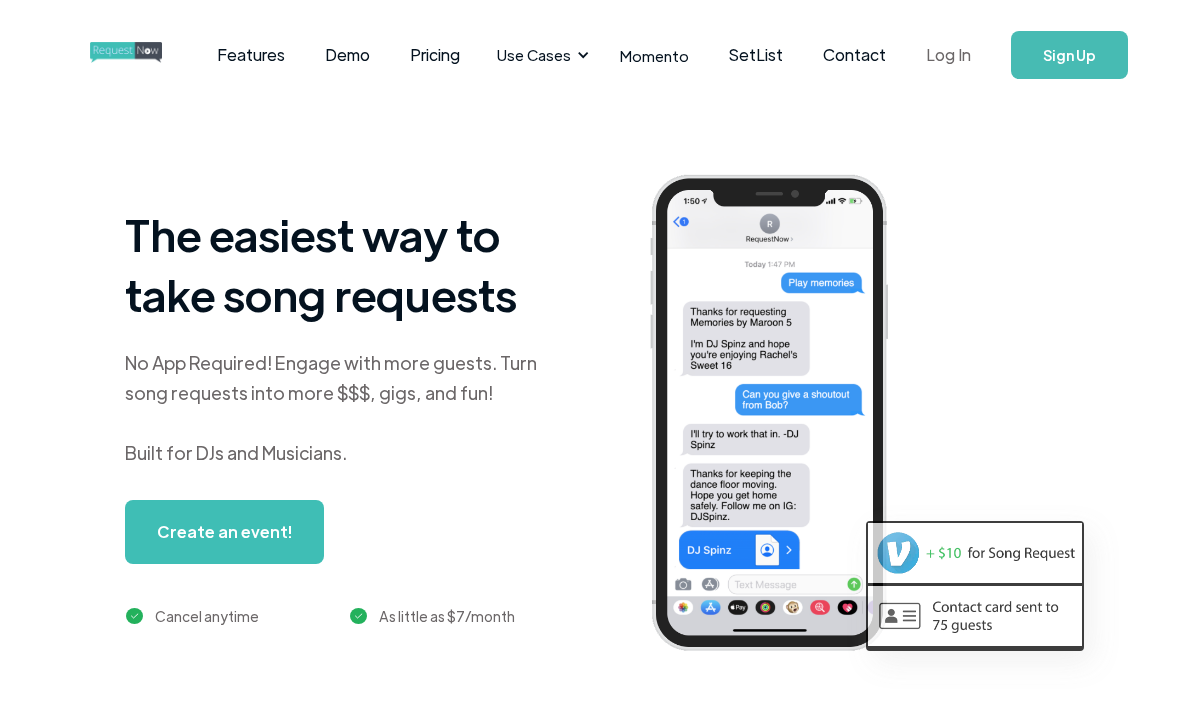 click on "Log In" at bounding box center [948, 55] 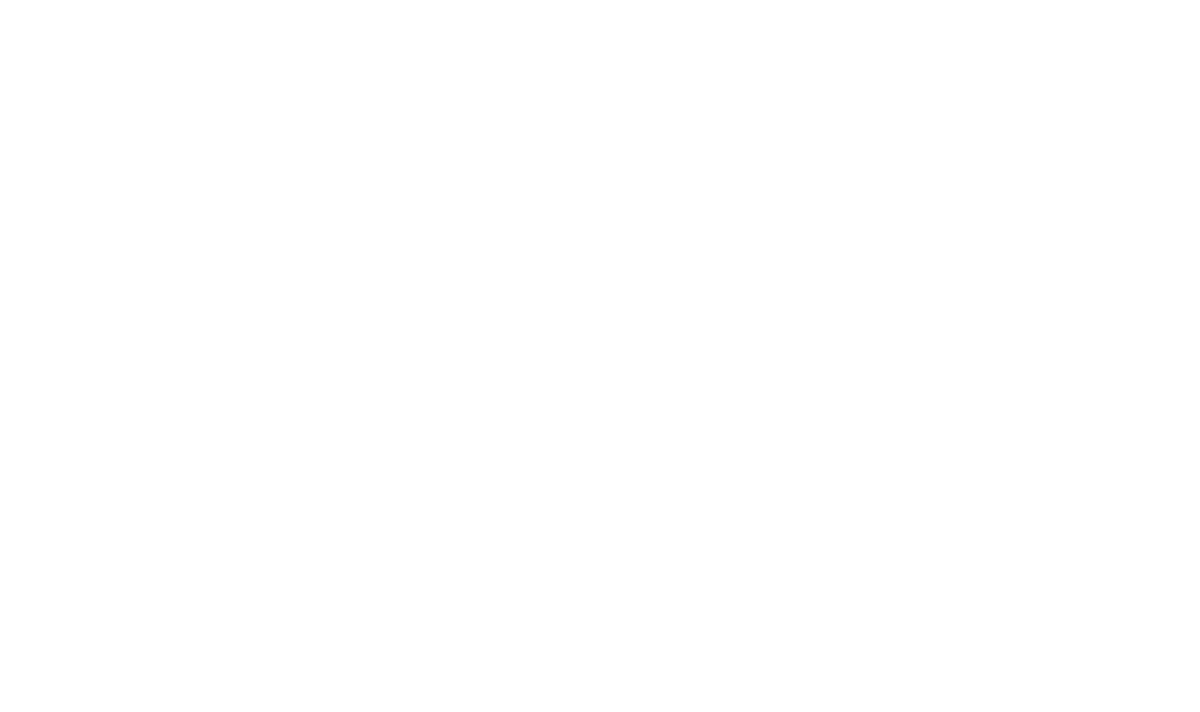 scroll, scrollTop: 0, scrollLeft: 0, axis: both 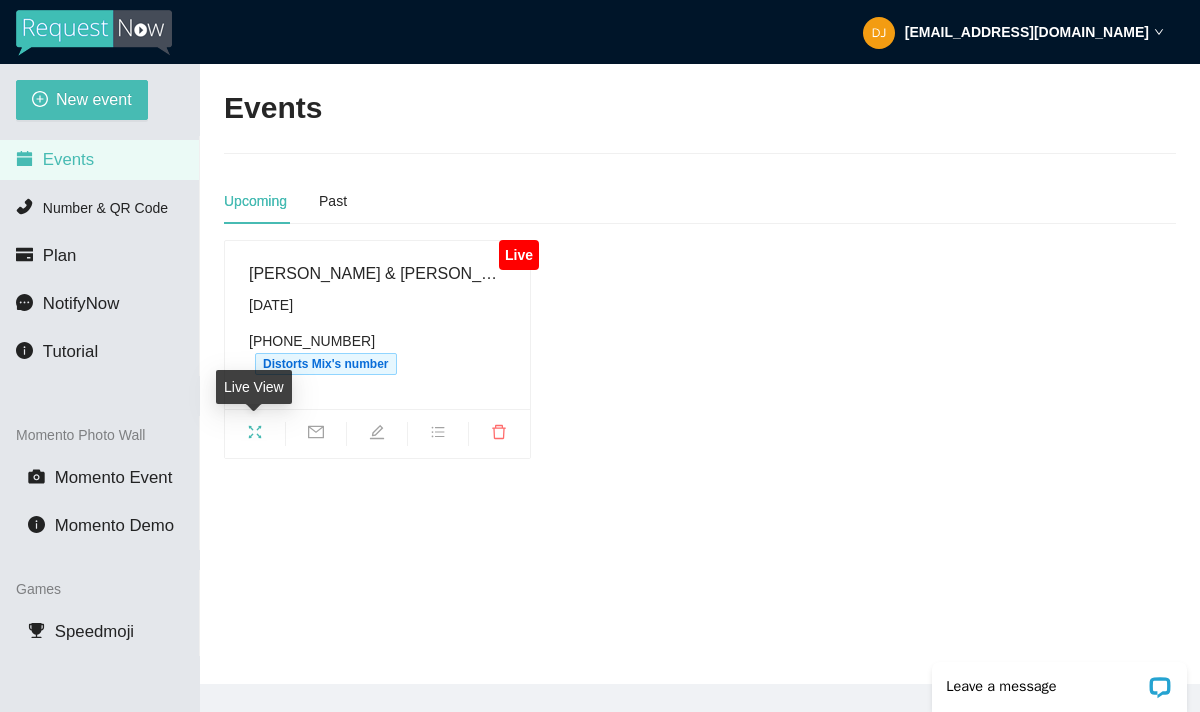 click 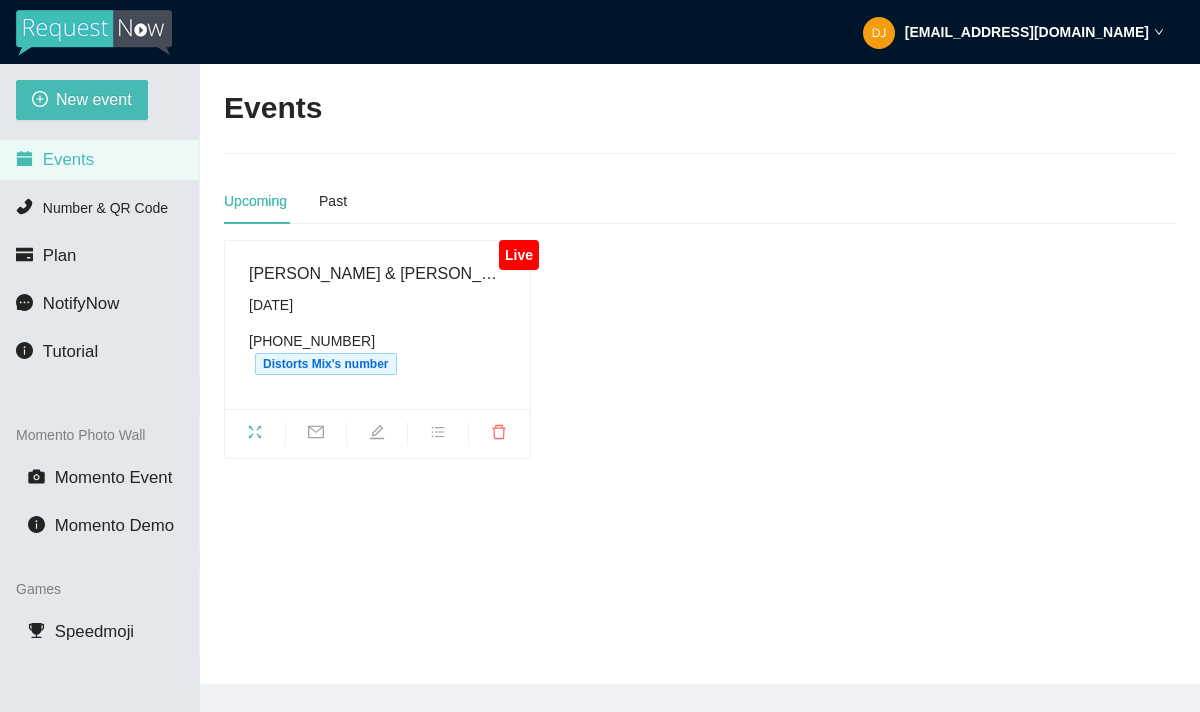 scroll, scrollTop: 0, scrollLeft: 0, axis: both 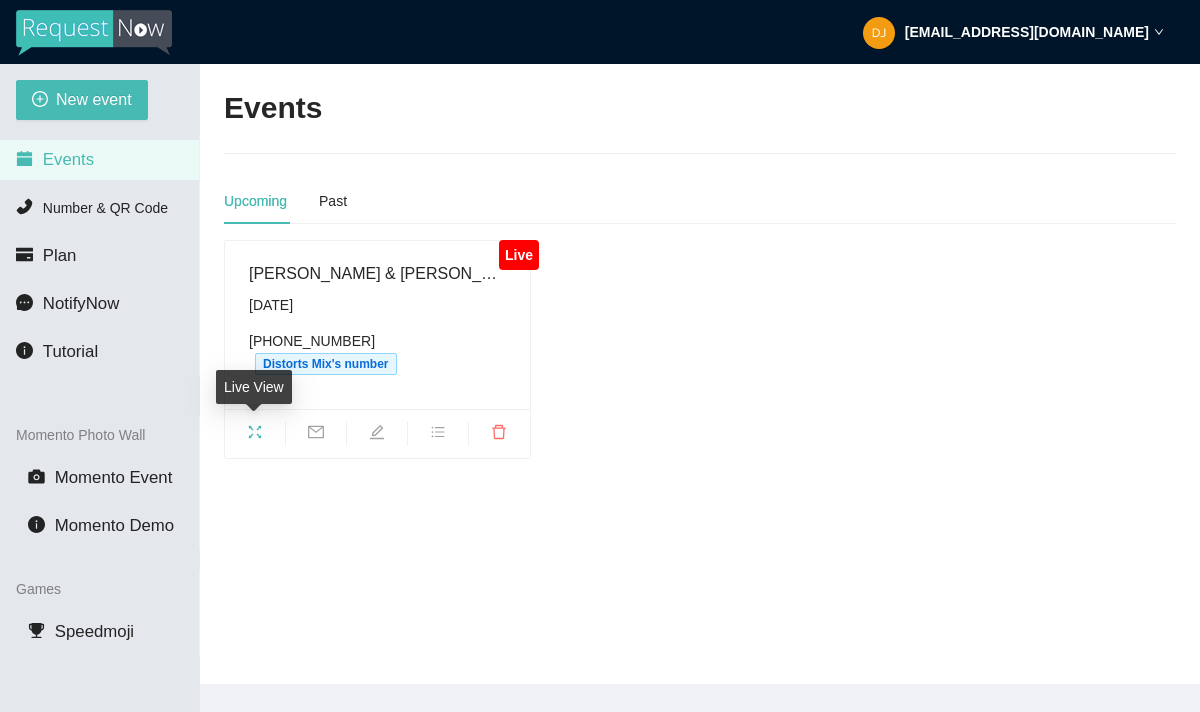 click 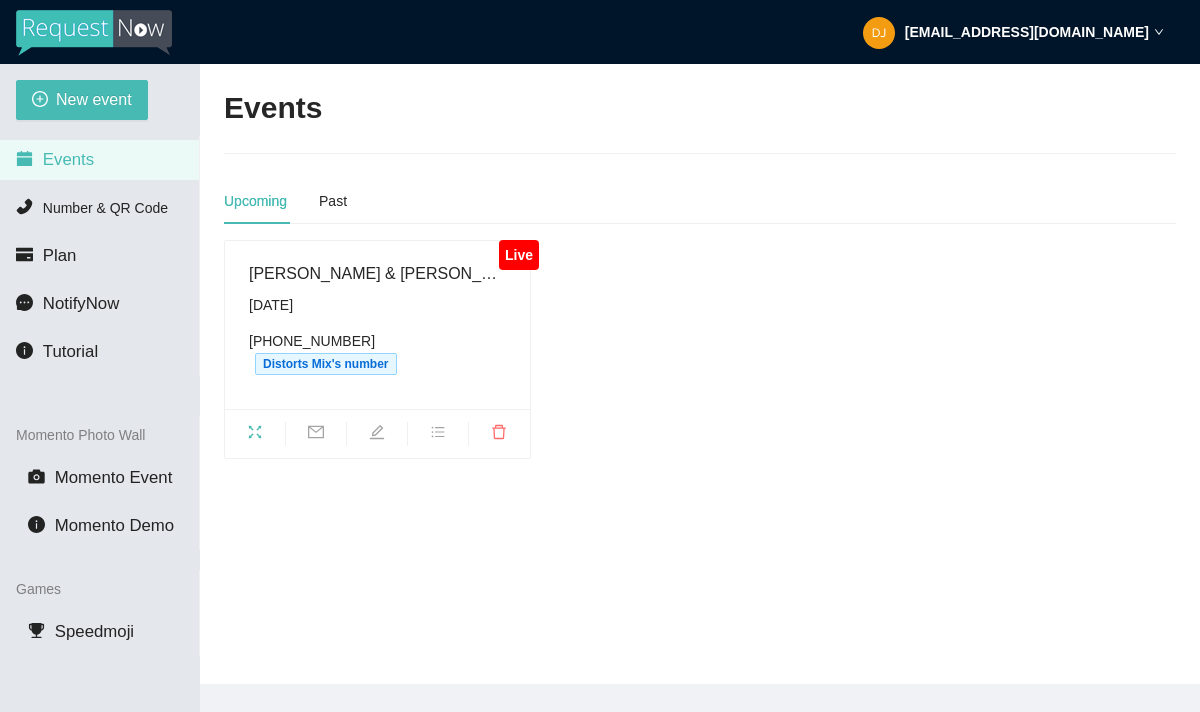 scroll, scrollTop: 0, scrollLeft: 0, axis: both 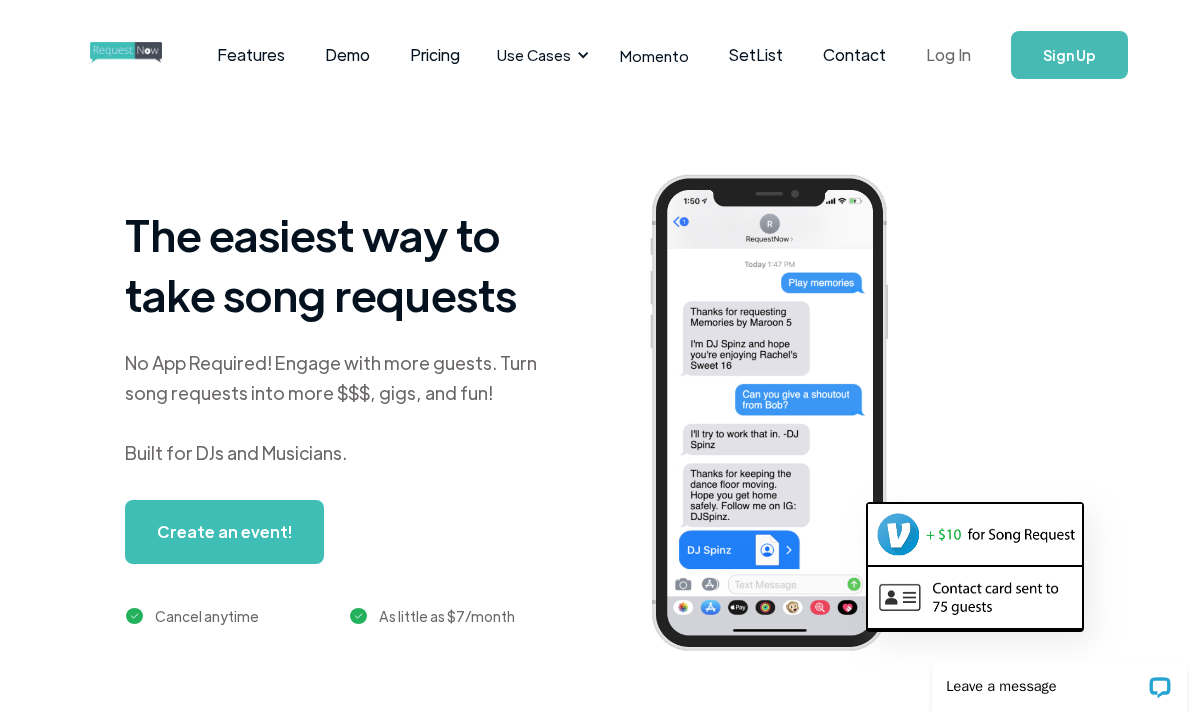 click on "Log In" at bounding box center (948, 55) 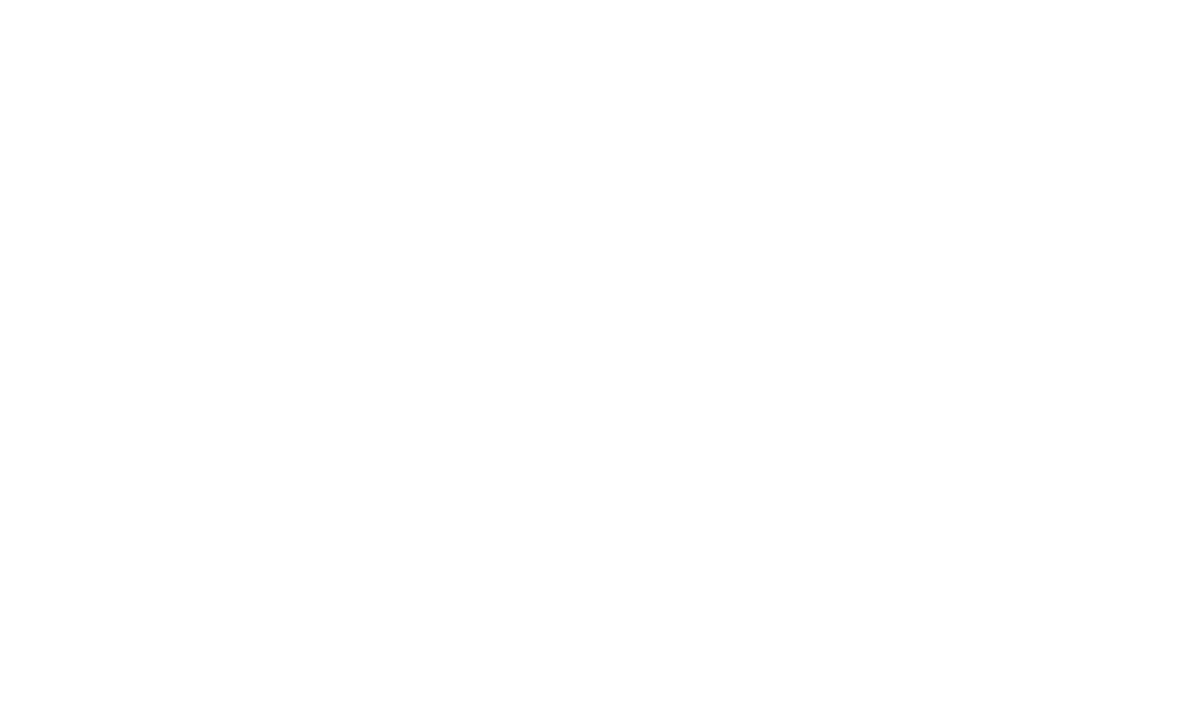 scroll, scrollTop: 0, scrollLeft: 0, axis: both 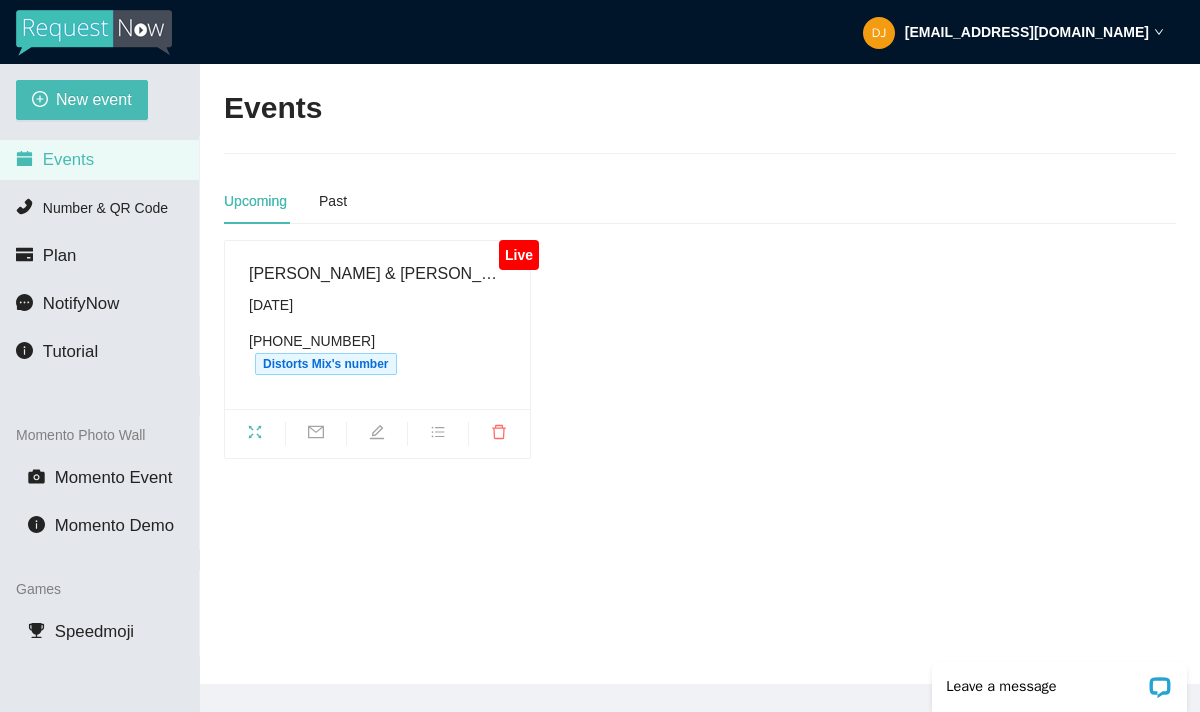 click on "[EMAIL_ADDRESS][DOMAIN_NAME]" at bounding box center [1027, 32] 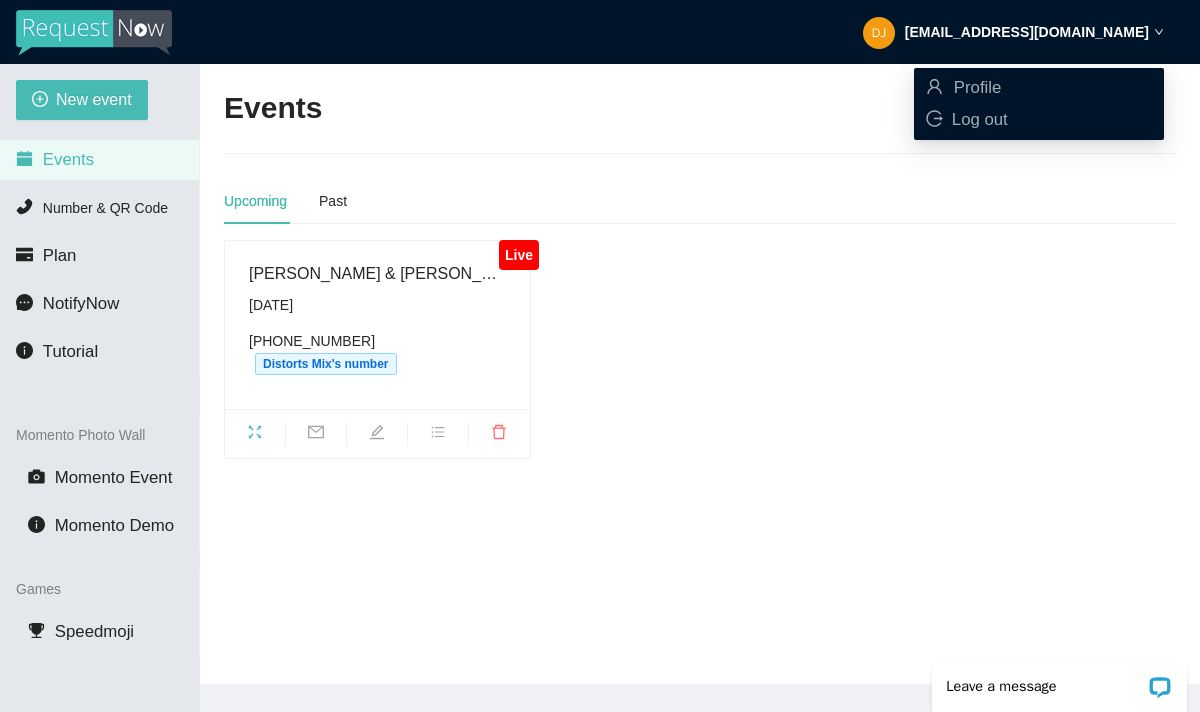 click on "[EMAIL_ADDRESS][DOMAIN_NAME]" at bounding box center [1027, 32] 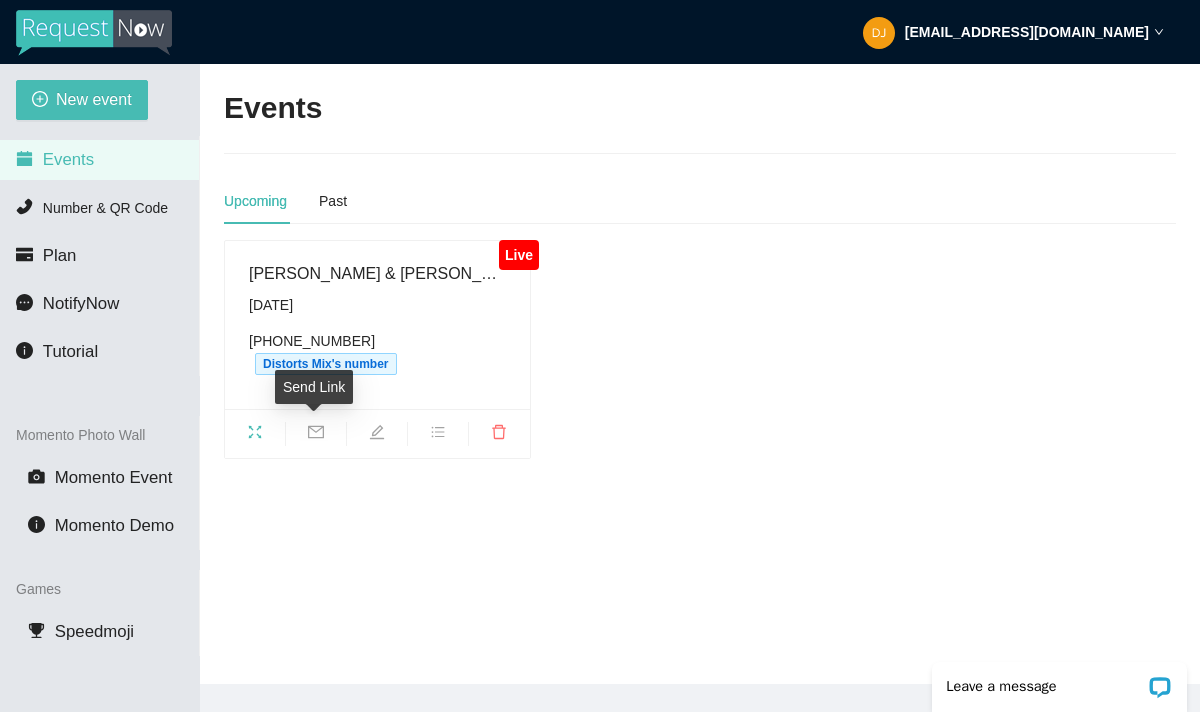 click 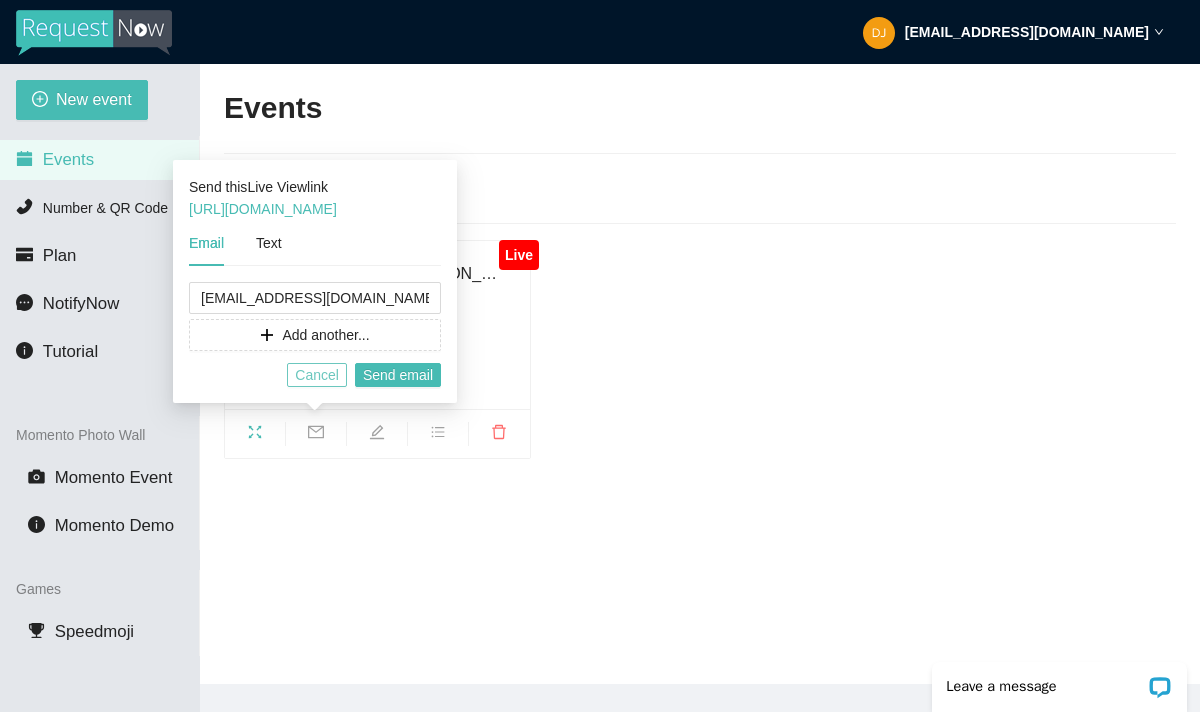 click on "Cancel" at bounding box center (317, 375) 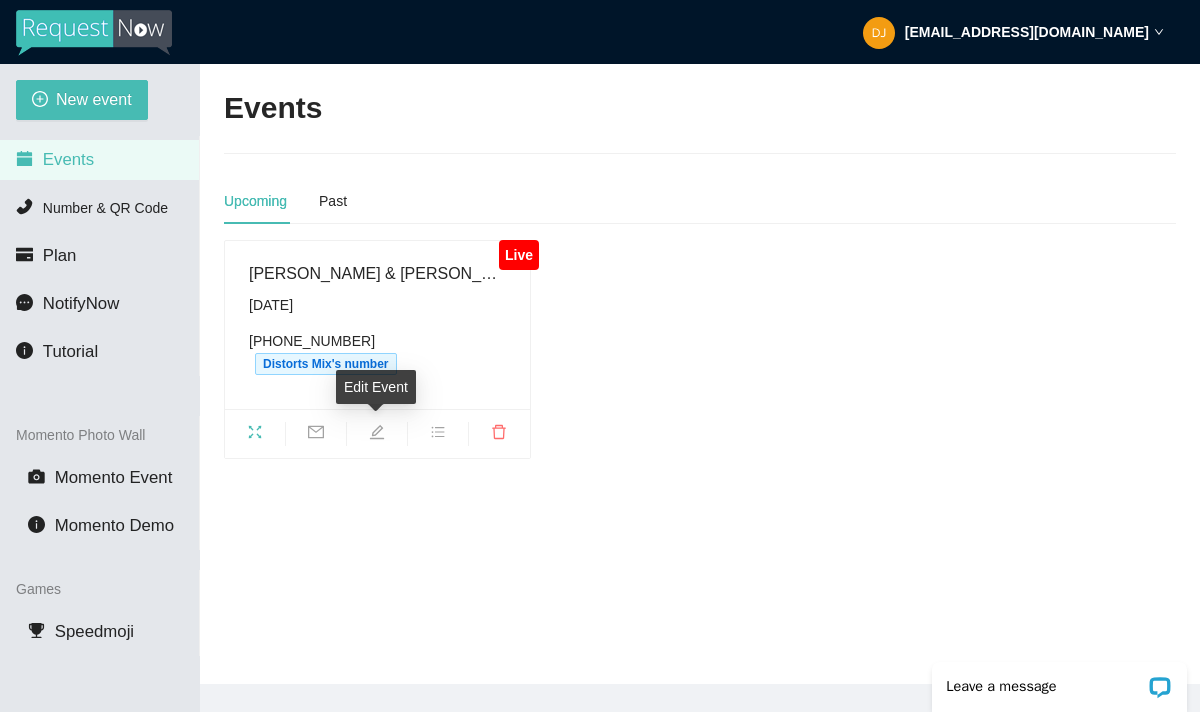 click 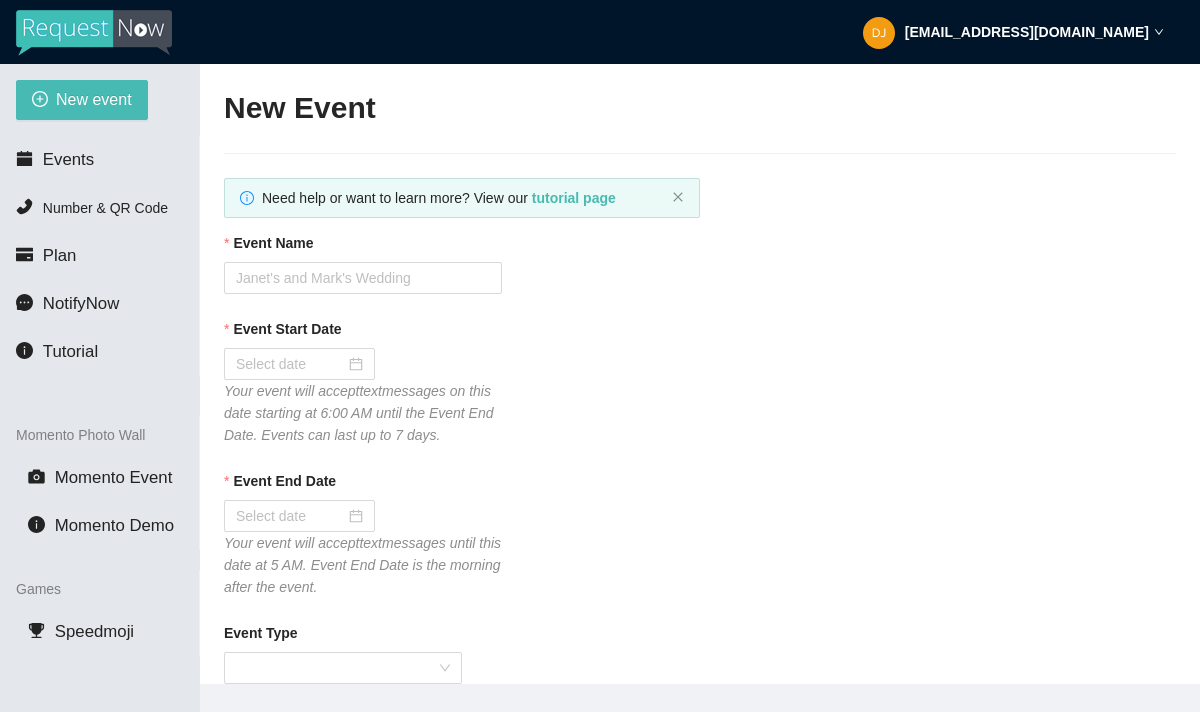 type on "[PERSON_NAME] & [PERSON_NAME] Wedding - The "I Do" Request Crew" 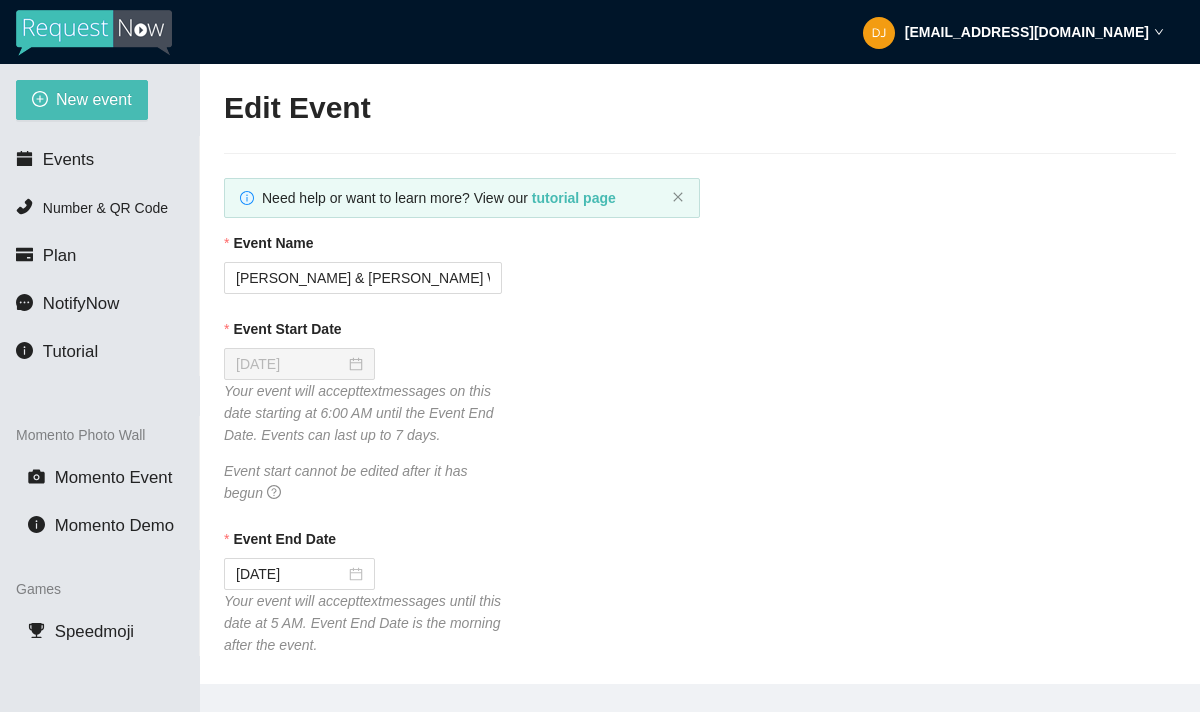 click on "Your event will accept  text  messages on this date starting at 6:00 AM until the Event End Date. Events can last up to 7 days.   Event start cannot be edited after it has begun" at bounding box center [363, 442] 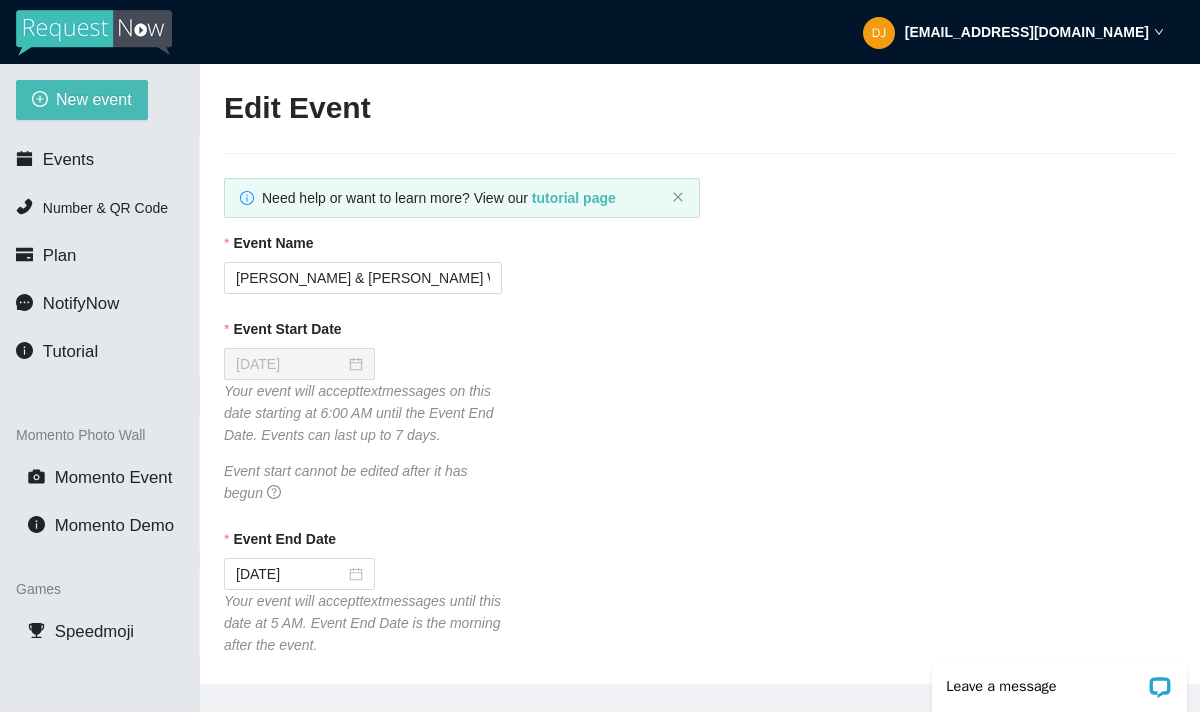 scroll, scrollTop: 0, scrollLeft: 0, axis: both 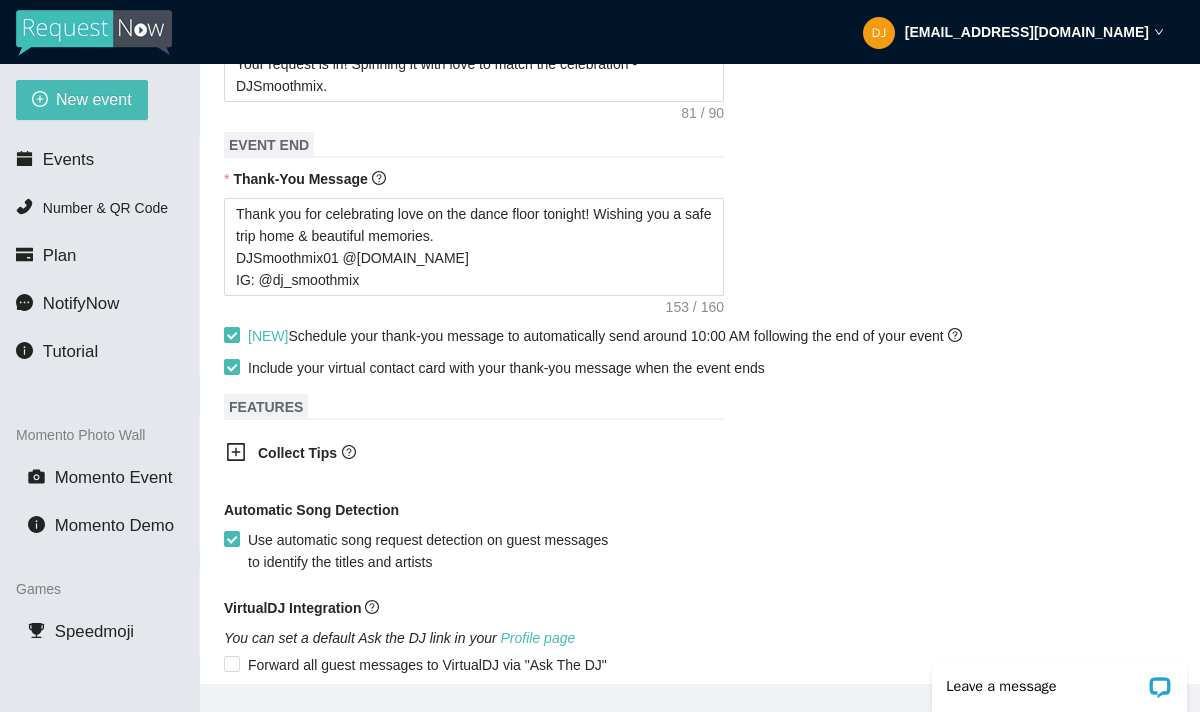 click at bounding box center [94, 33] 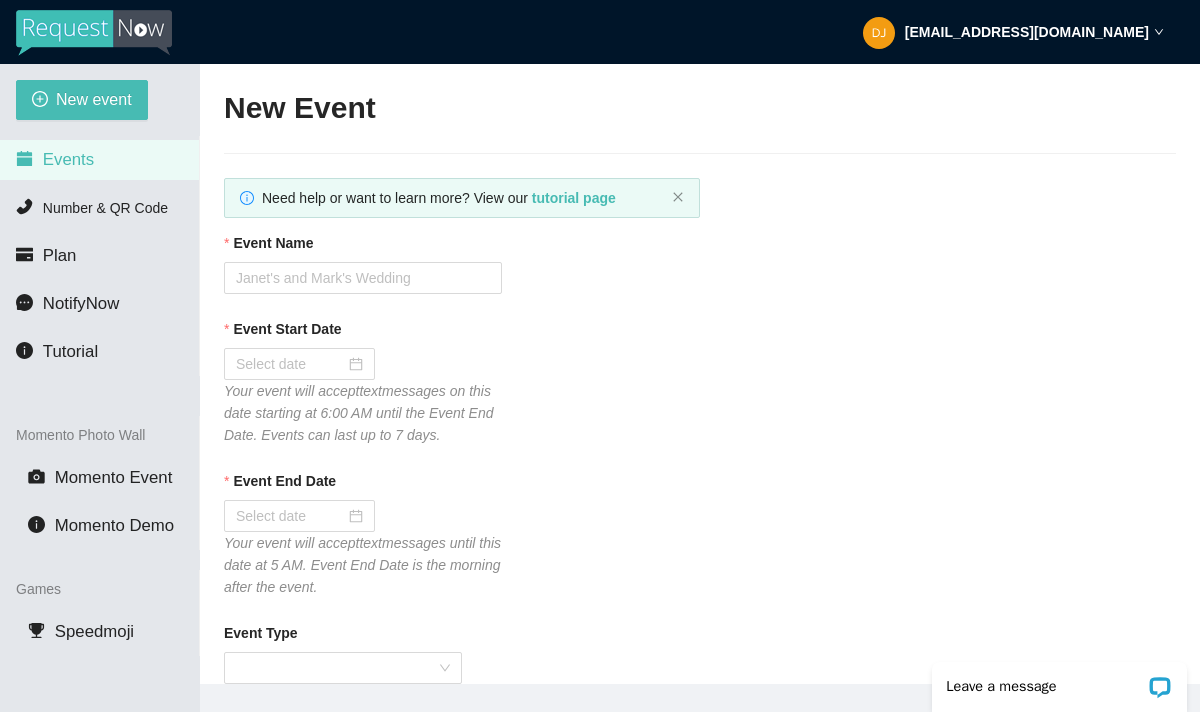 scroll, scrollTop: 0, scrollLeft: 0, axis: both 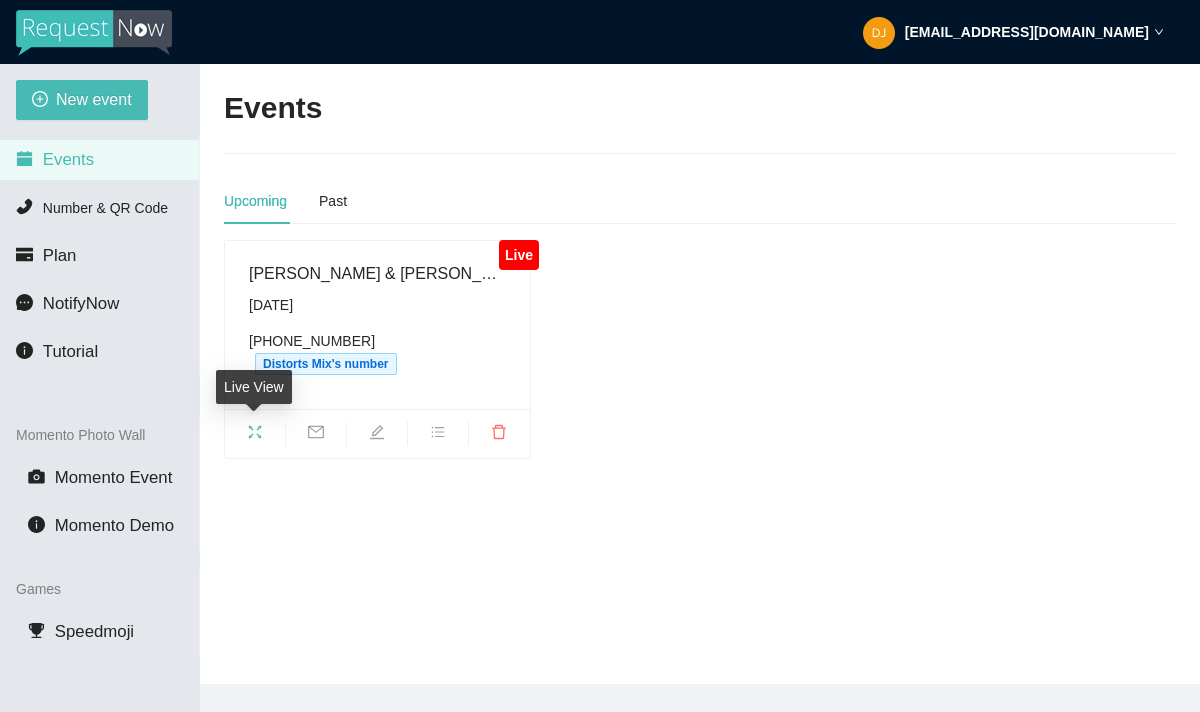 click at bounding box center [255, 435] 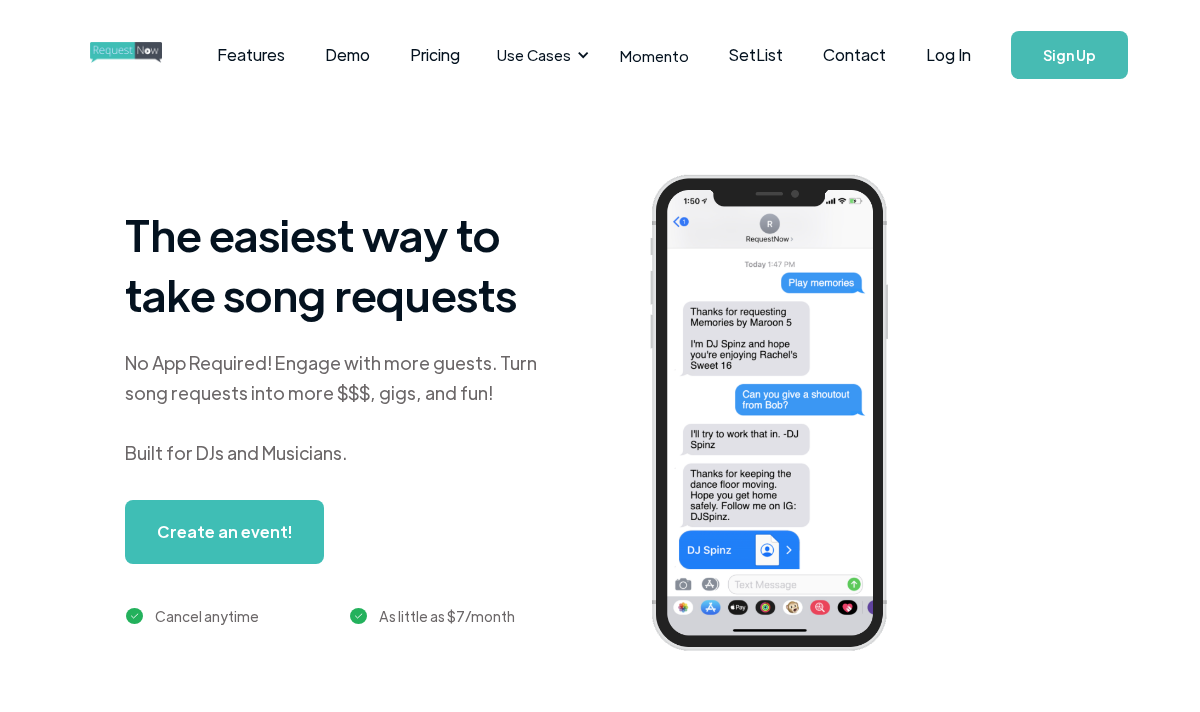 scroll, scrollTop: 0, scrollLeft: 0, axis: both 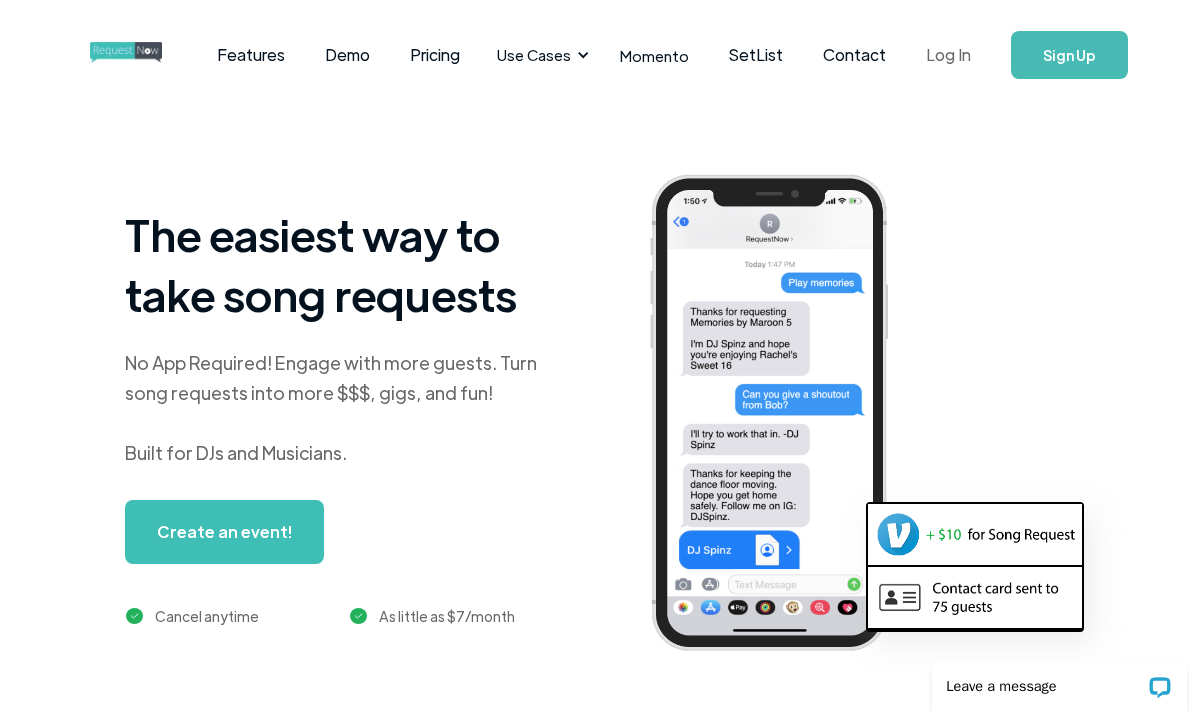 click on "Log In" at bounding box center [948, 55] 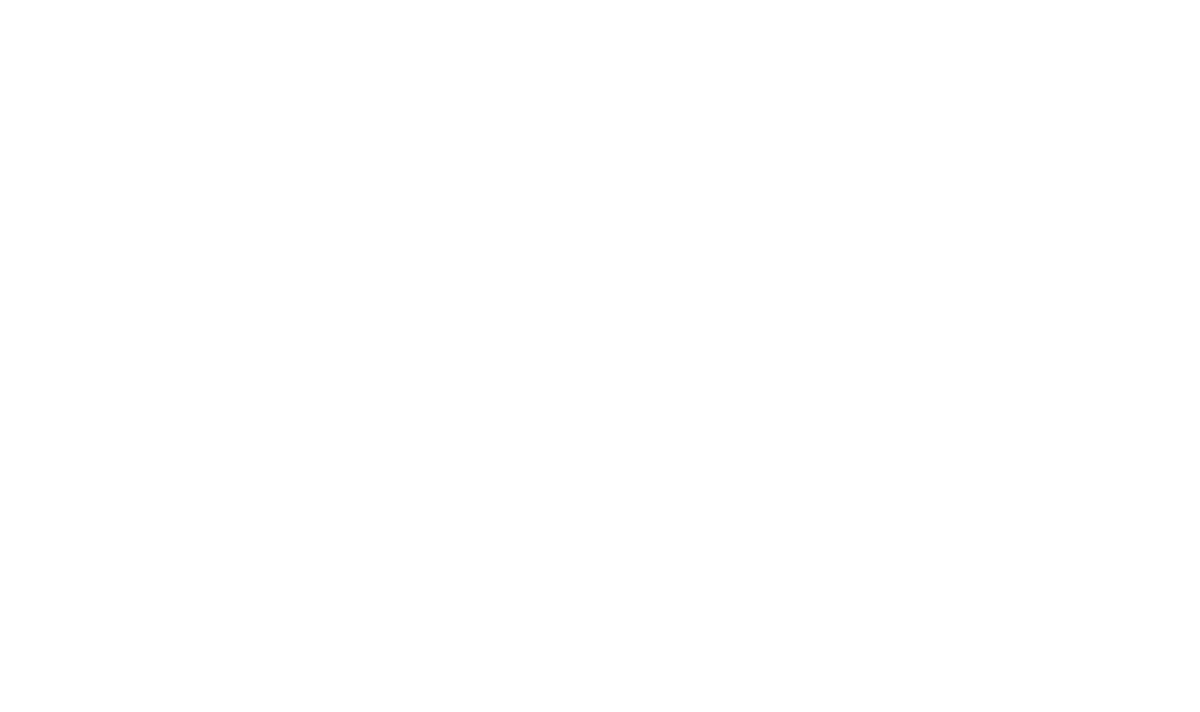 scroll, scrollTop: 0, scrollLeft: 0, axis: both 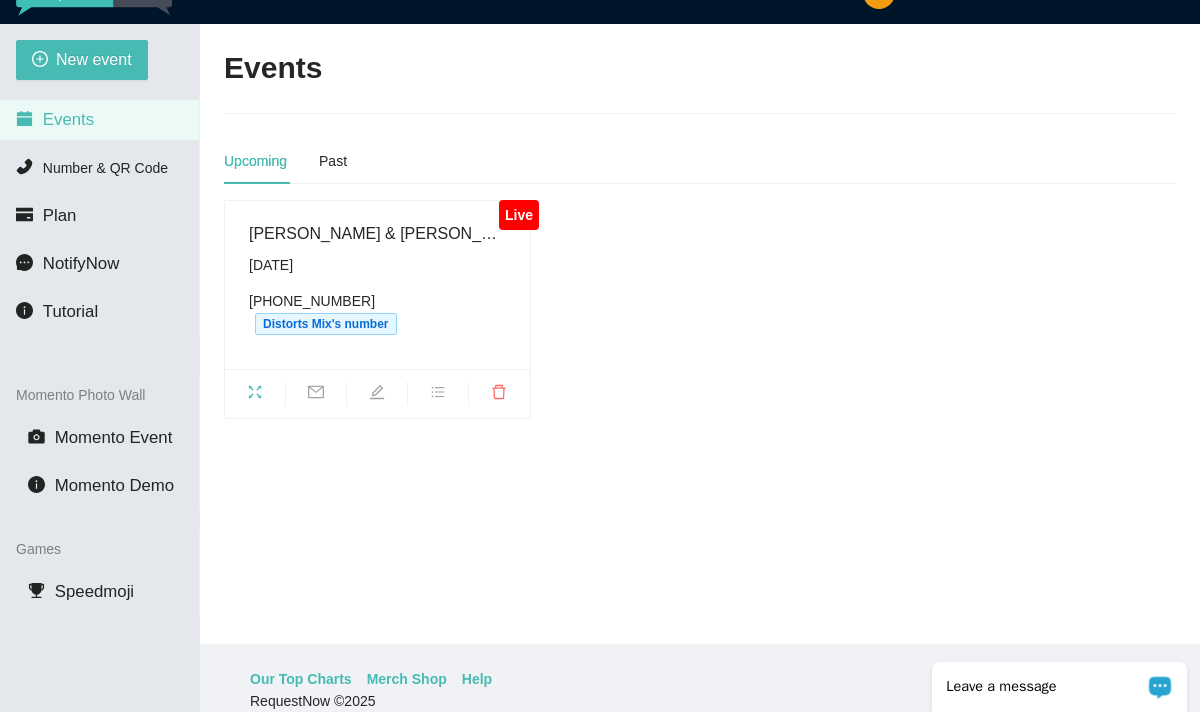 click on "Leave a message" at bounding box center (1059, 687) 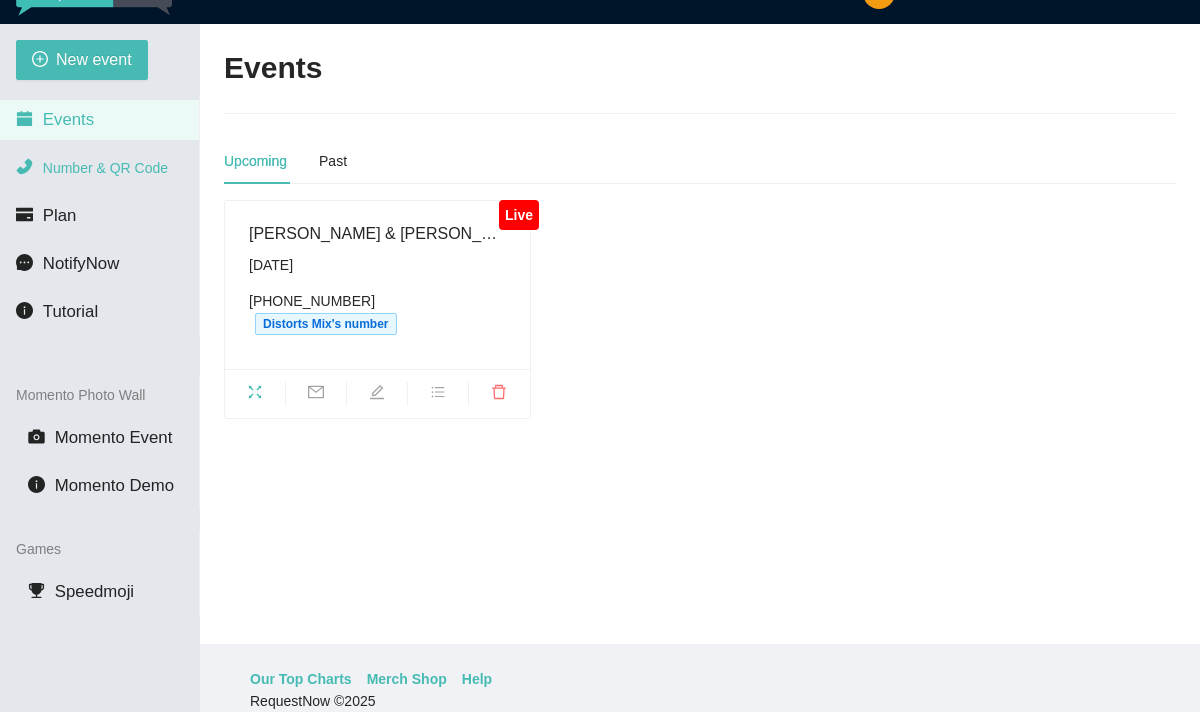 click on "Number & QR Code" at bounding box center (99, 168) 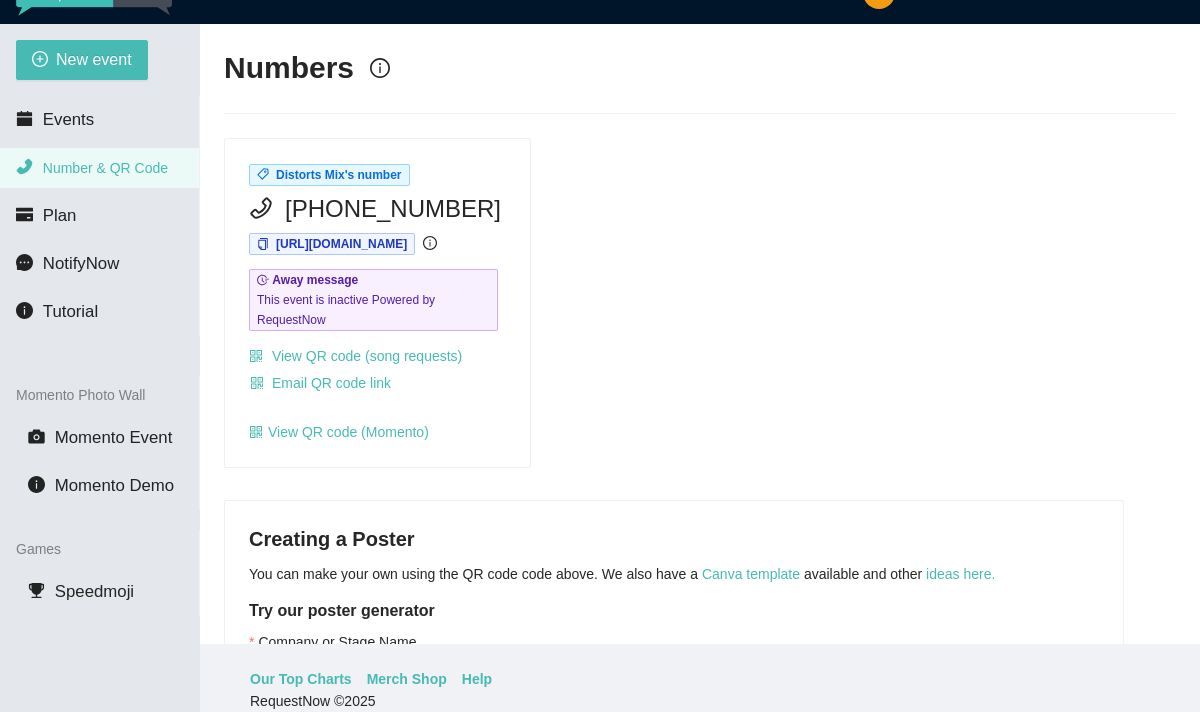 scroll, scrollTop: 64, scrollLeft: 0, axis: vertical 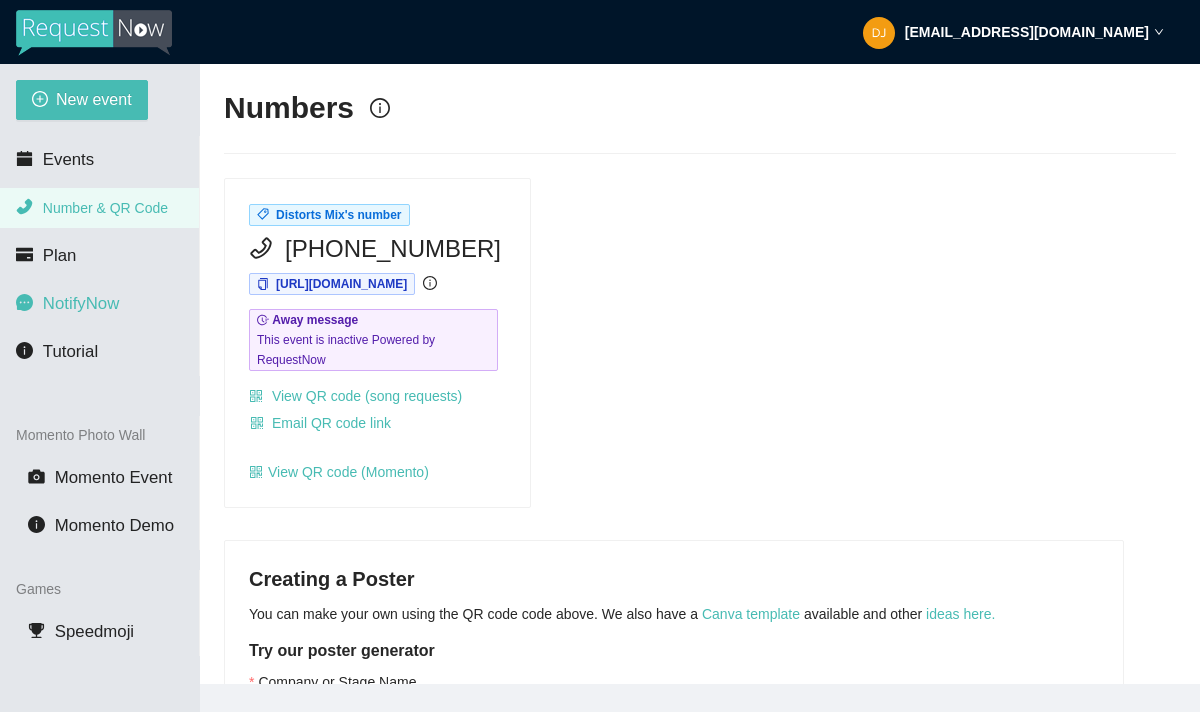 click on "NotifyNow" at bounding box center [81, 303] 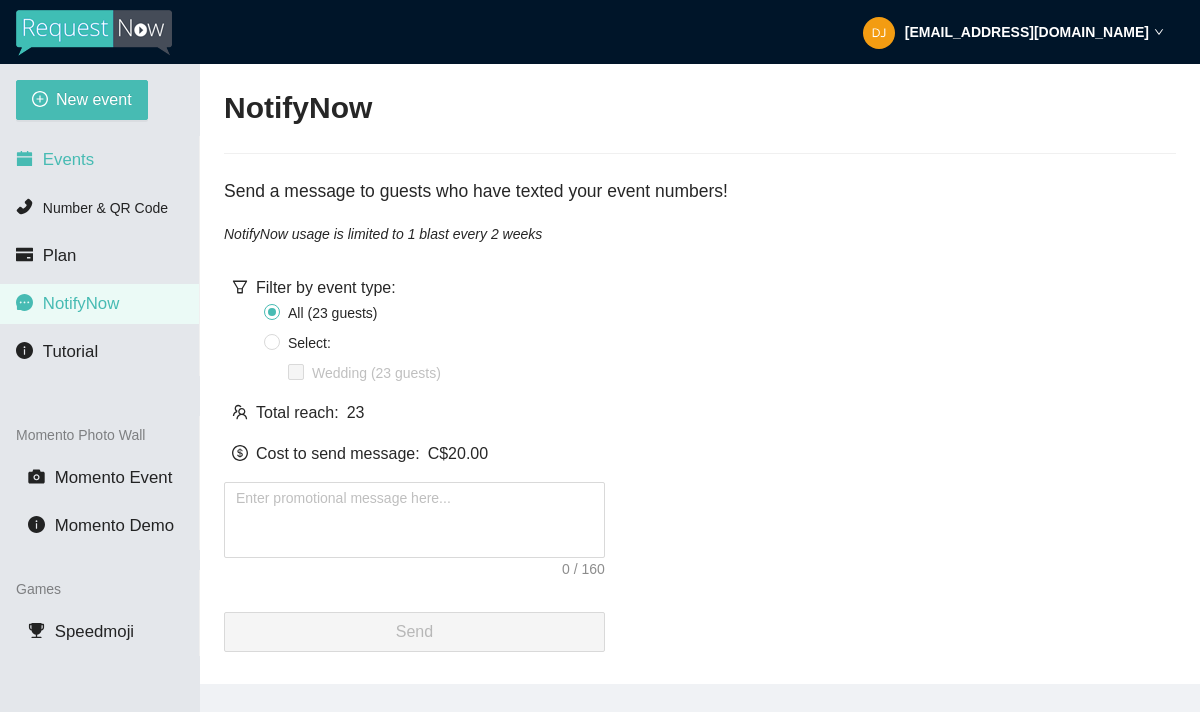 click on "Events" at bounding box center [99, 160] 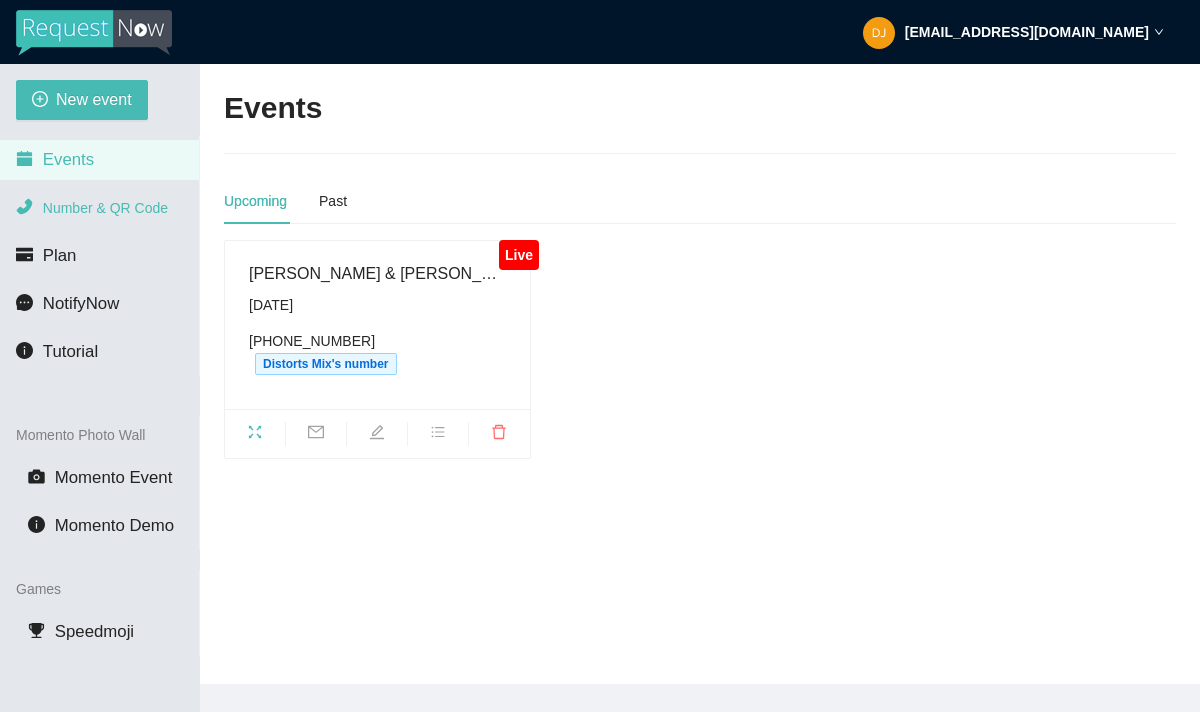 scroll, scrollTop: 0, scrollLeft: 0, axis: both 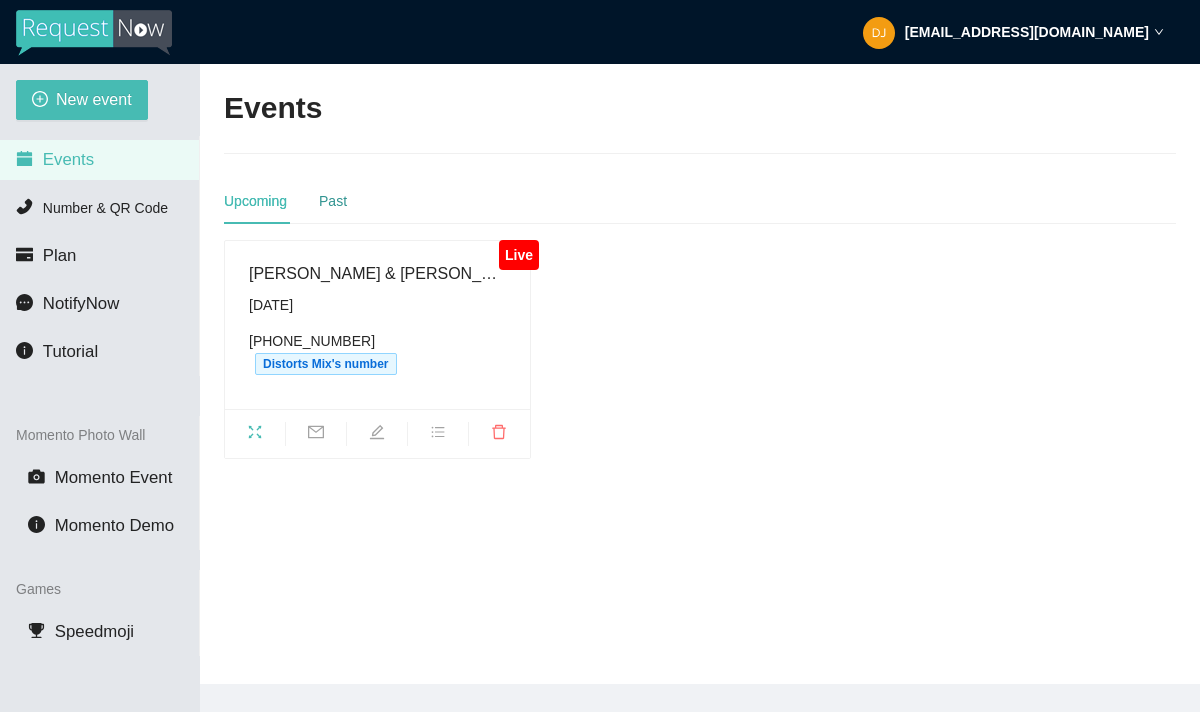 click on "Past" at bounding box center [333, 201] 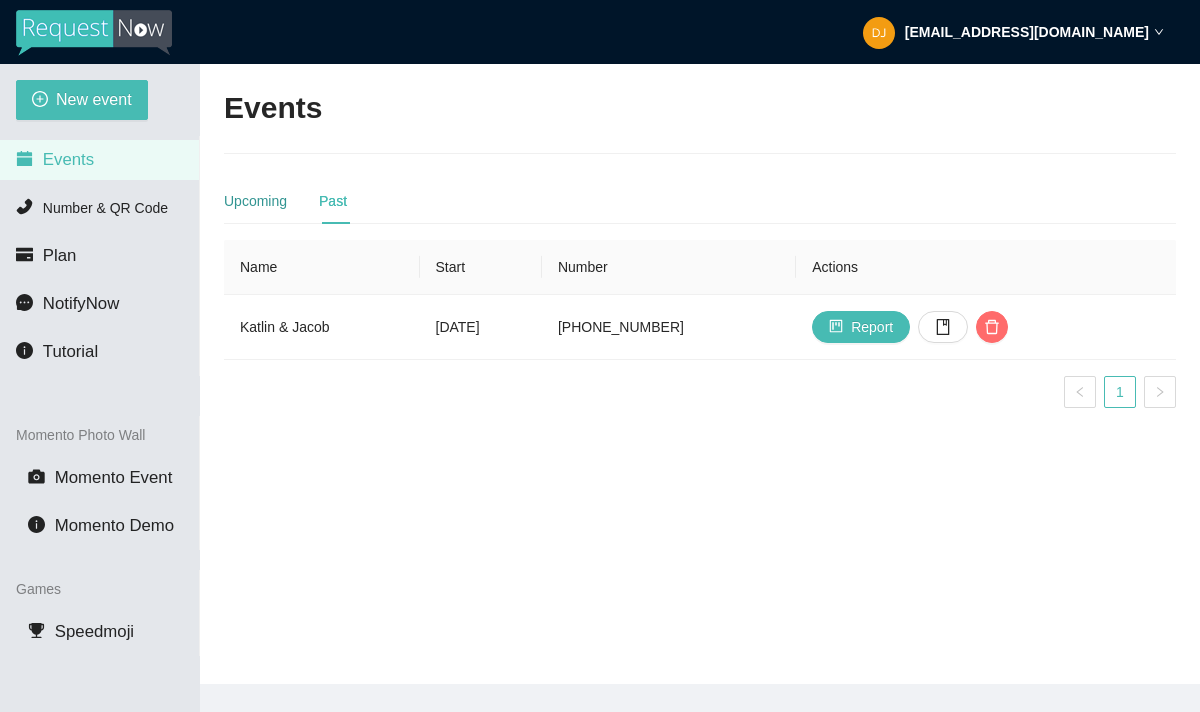 click on "Upcoming" at bounding box center (255, 201) 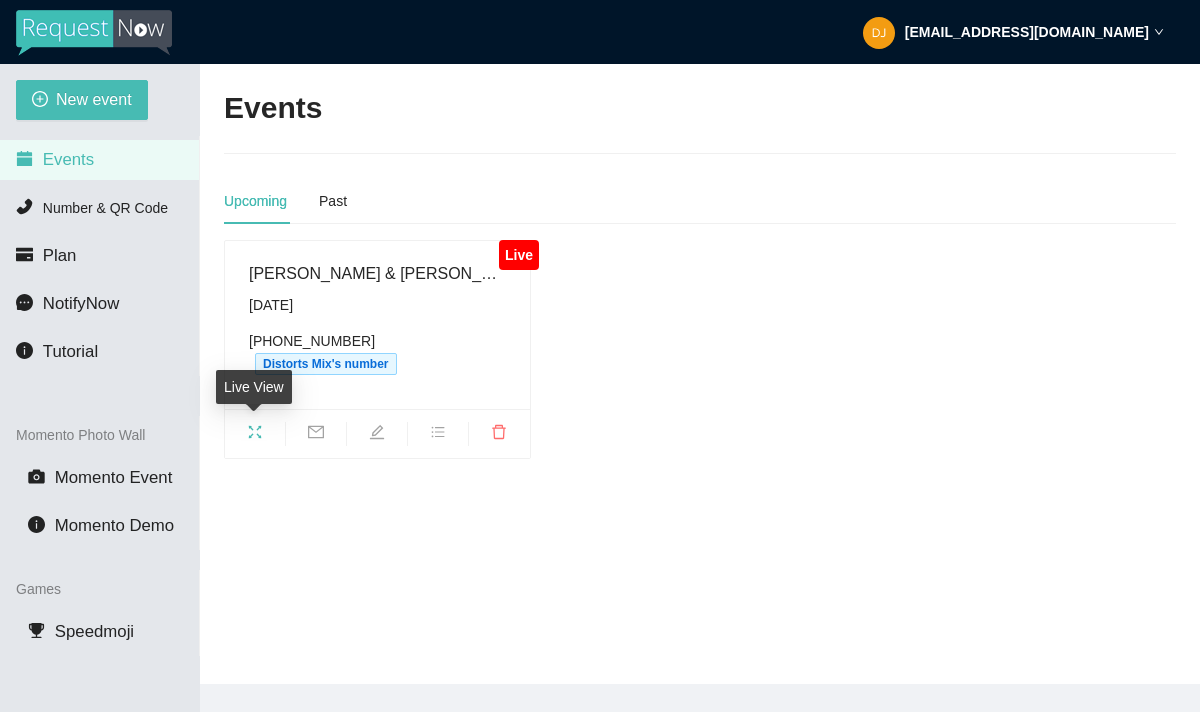 click 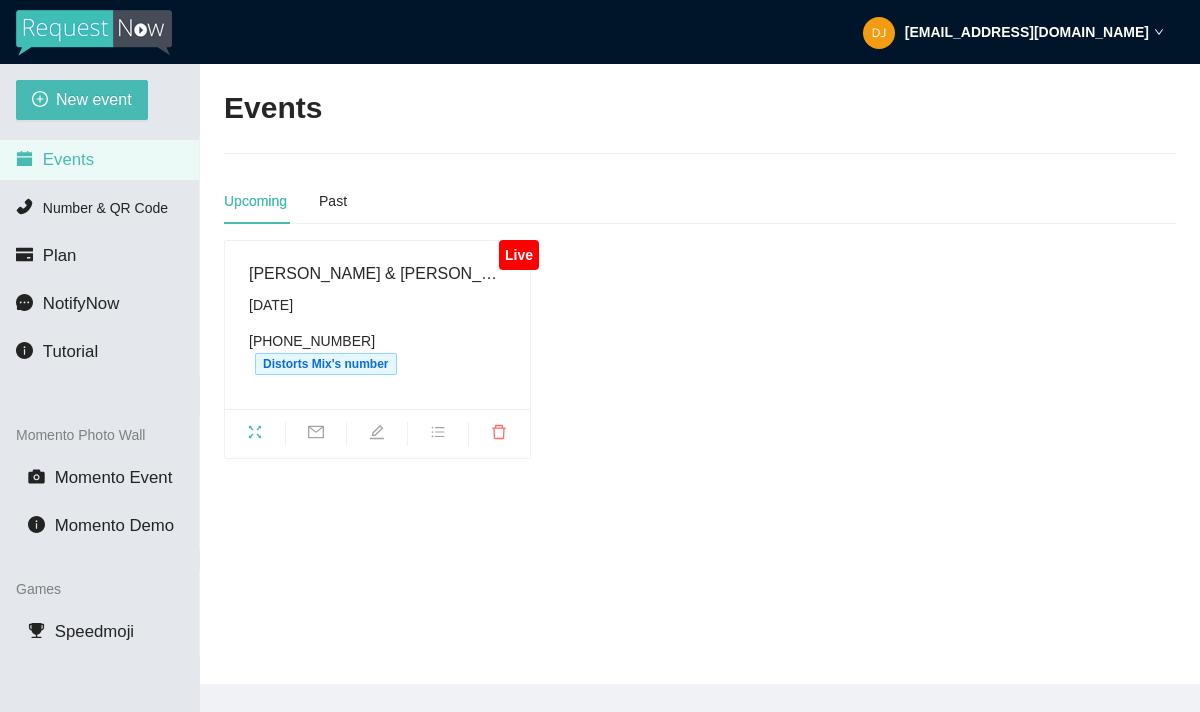 scroll, scrollTop: 0, scrollLeft: 0, axis: both 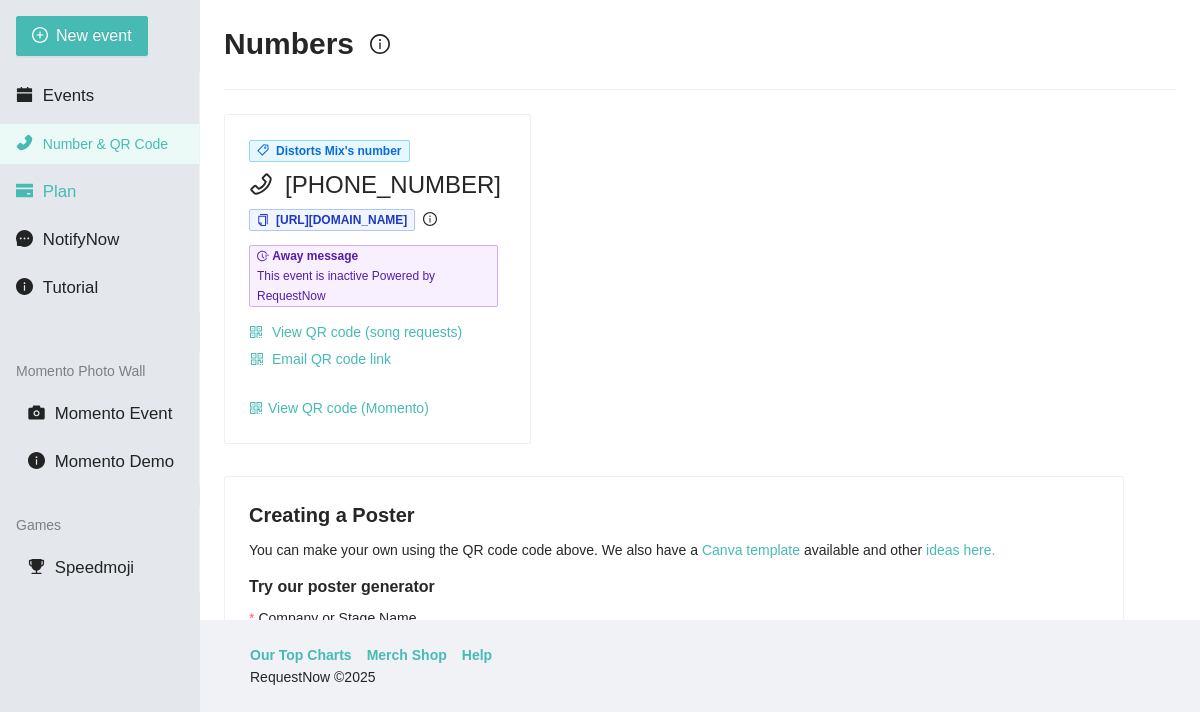 click on "Plan" at bounding box center (60, 191) 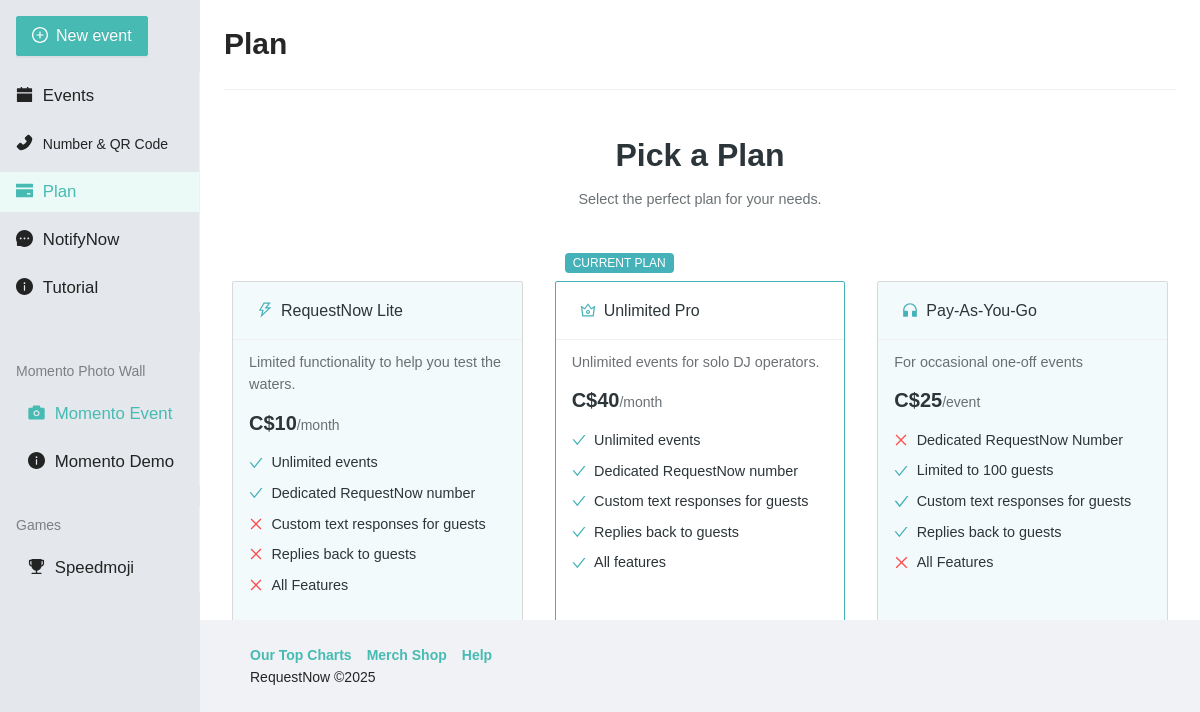 scroll, scrollTop: 0, scrollLeft: 0, axis: both 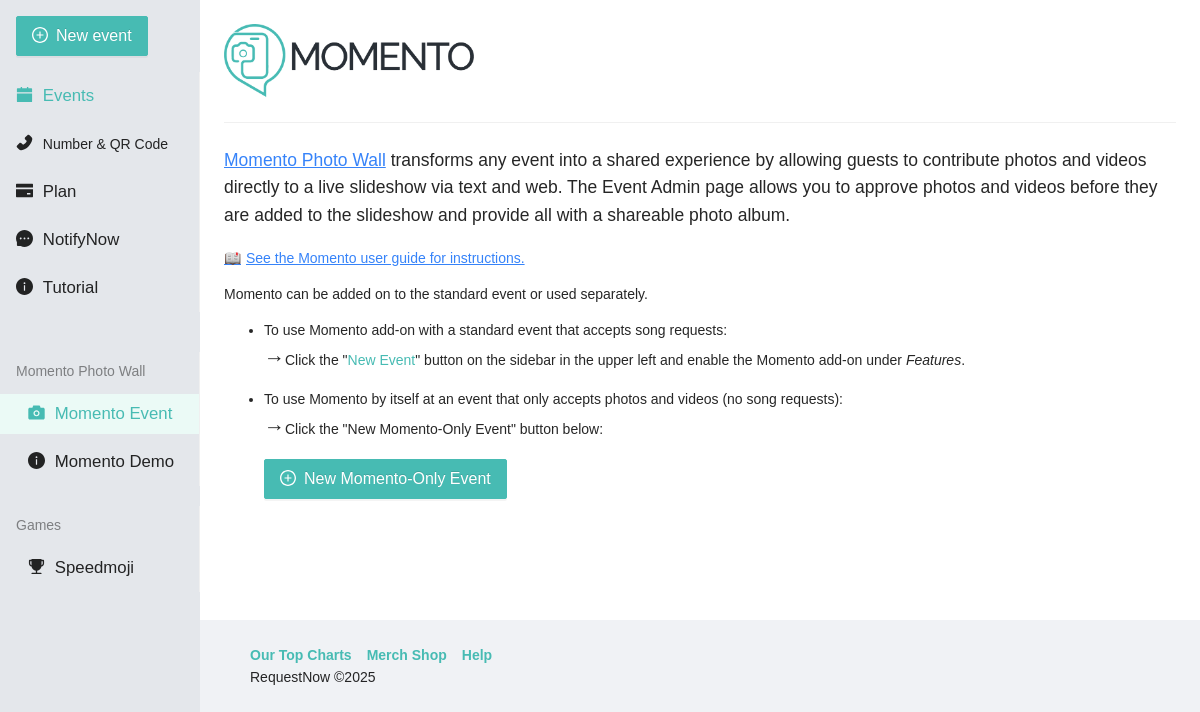click on "Events" at bounding box center (68, 95) 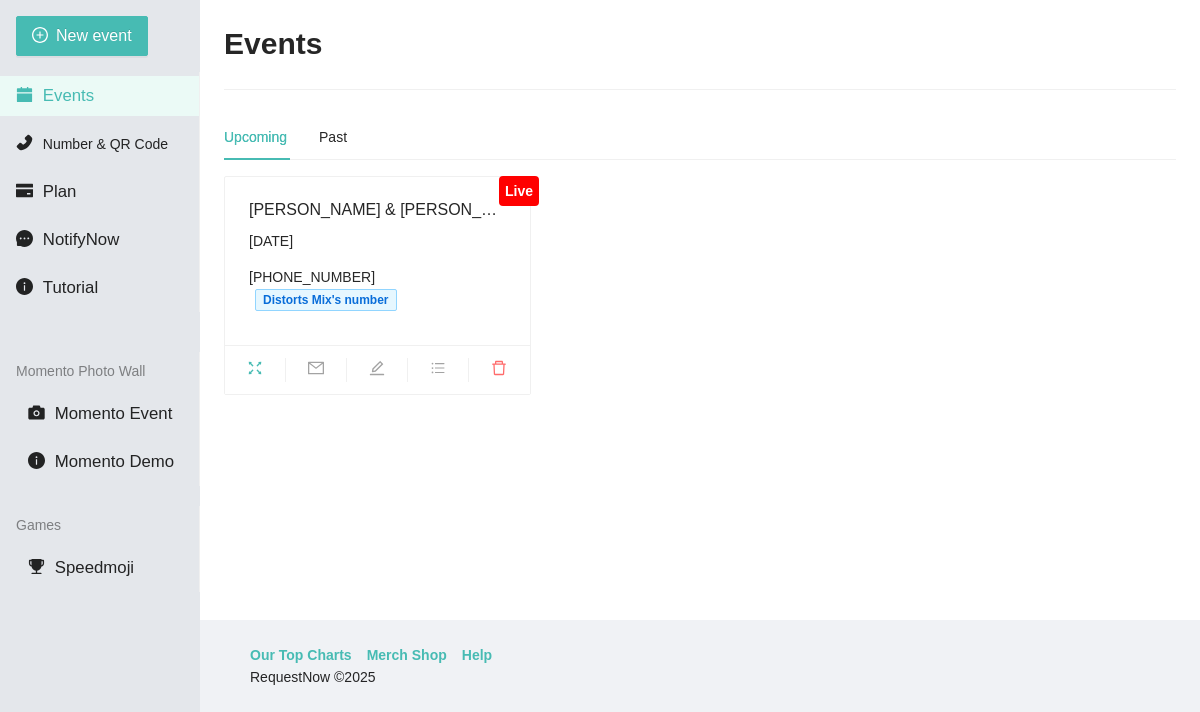 scroll, scrollTop: 0, scrollLeft: 0, axis: both 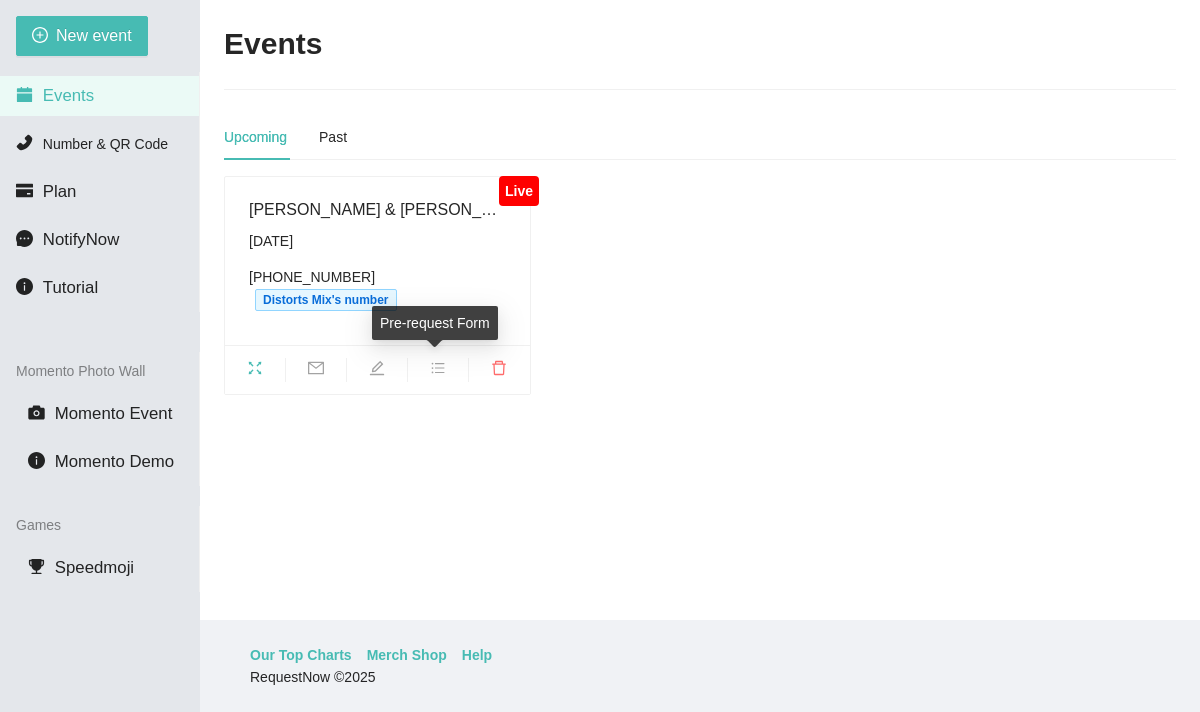 click 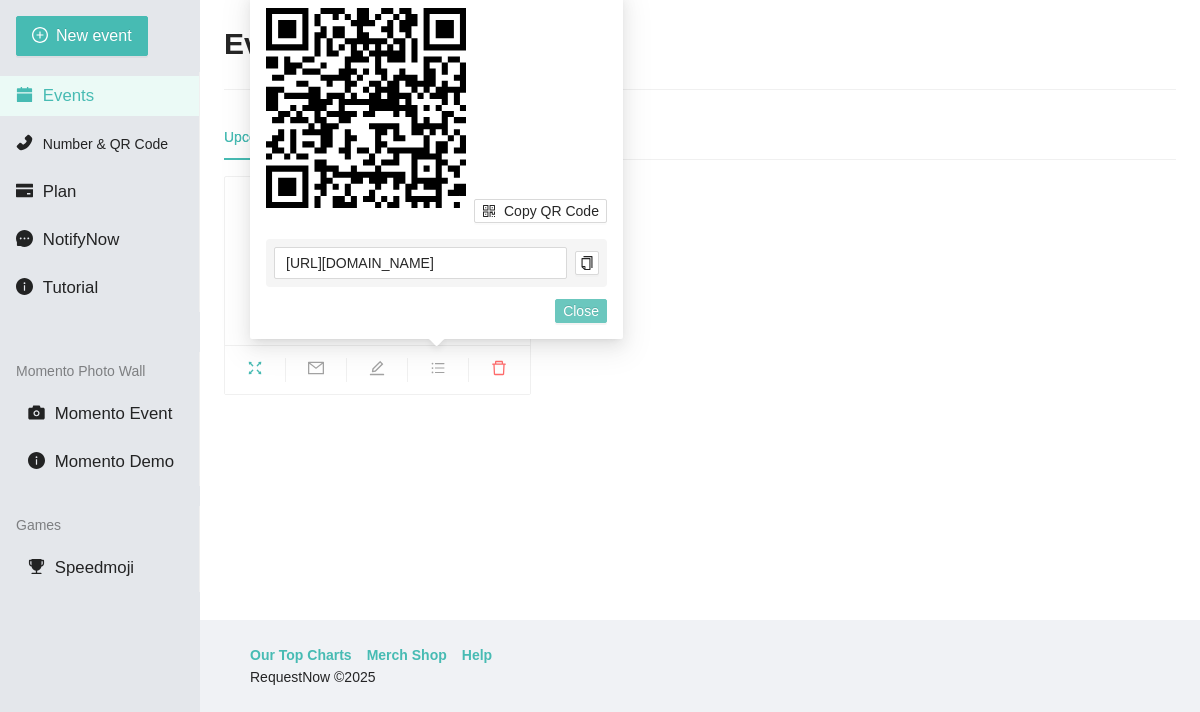 click on "Close" at bounding box center (581, 311) 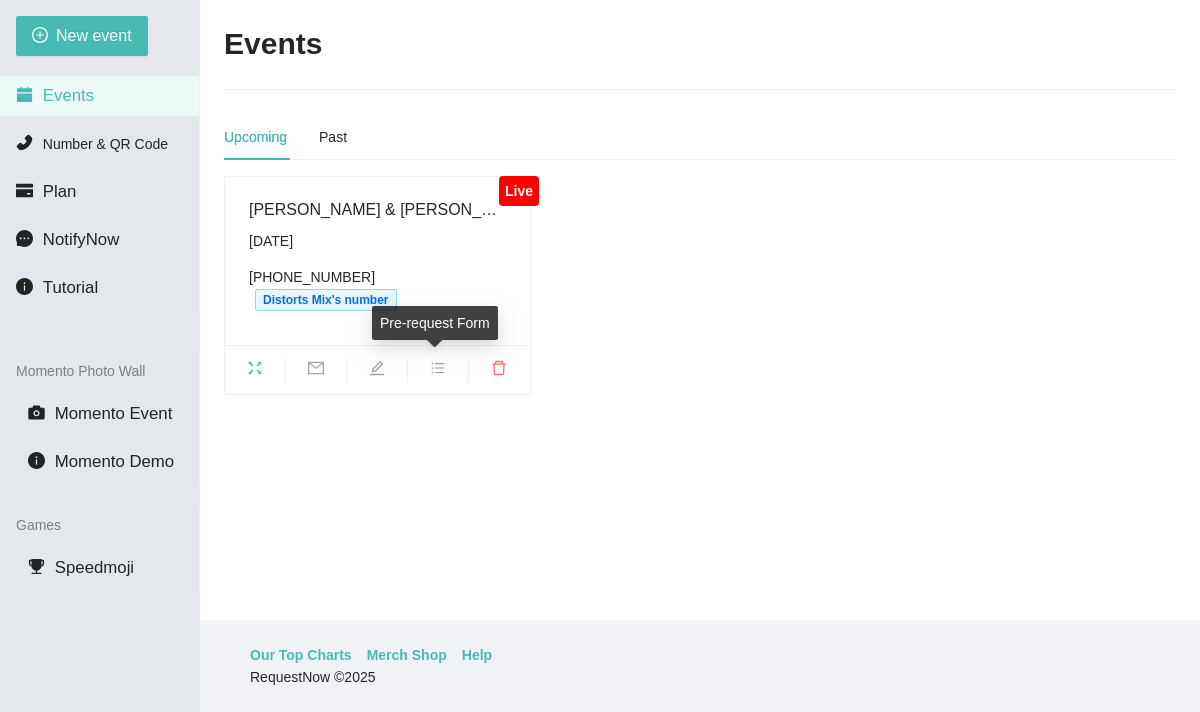 click 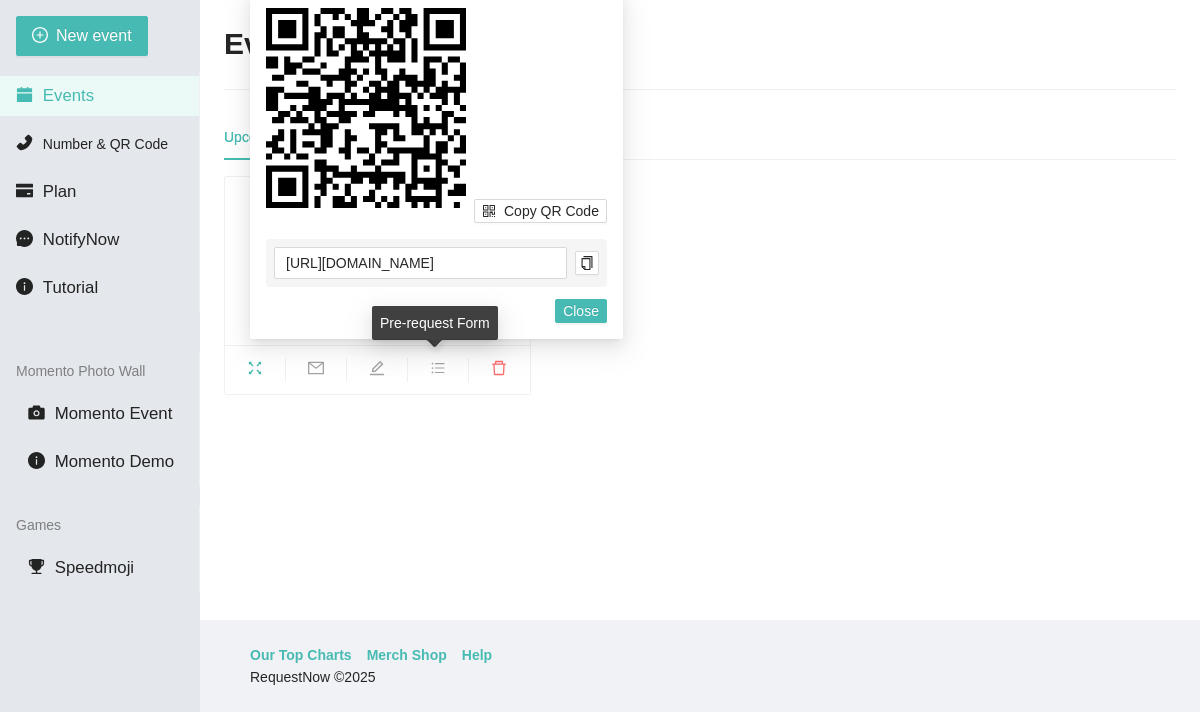 click 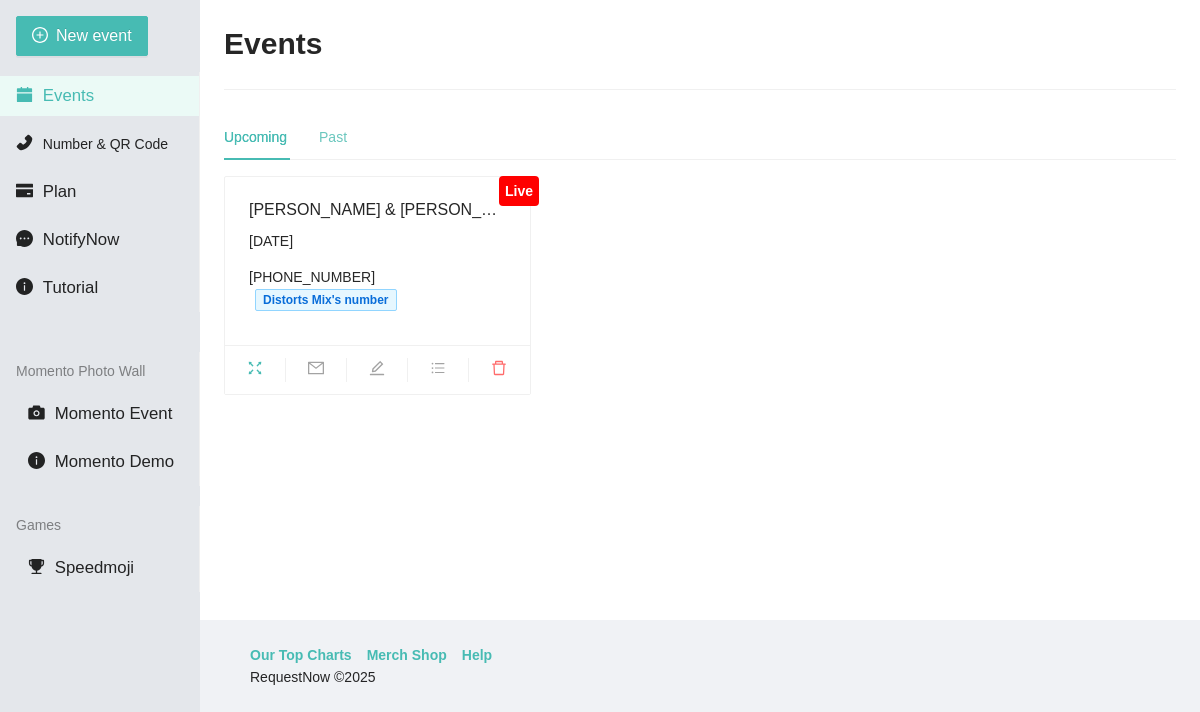 click on "Past" at bounding box center [333, 137] 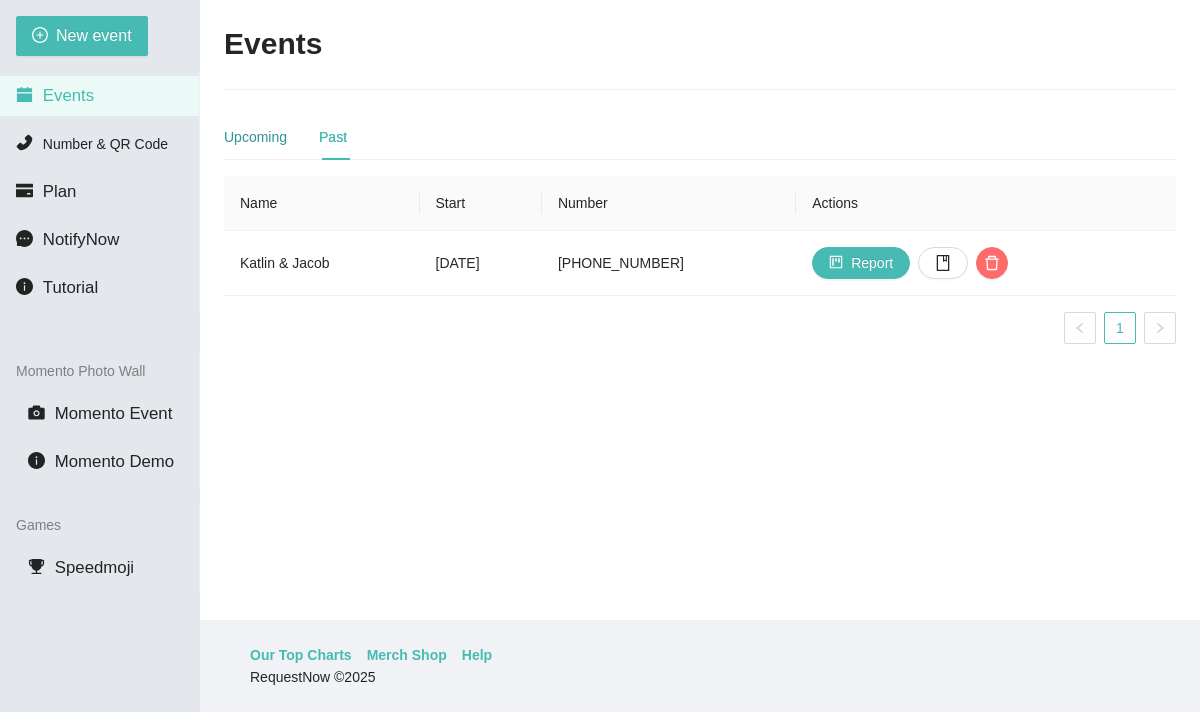 click on "Upcoming" at bounding box center [255, 137] 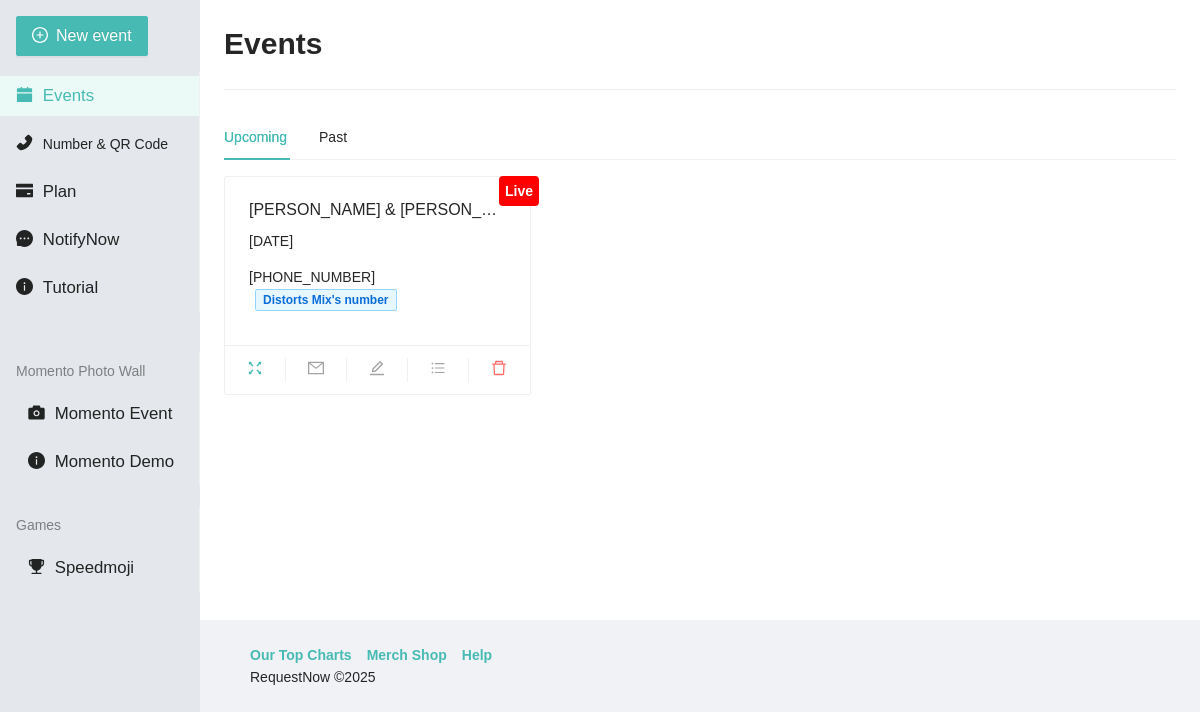 click at bounding box center (377, 369) 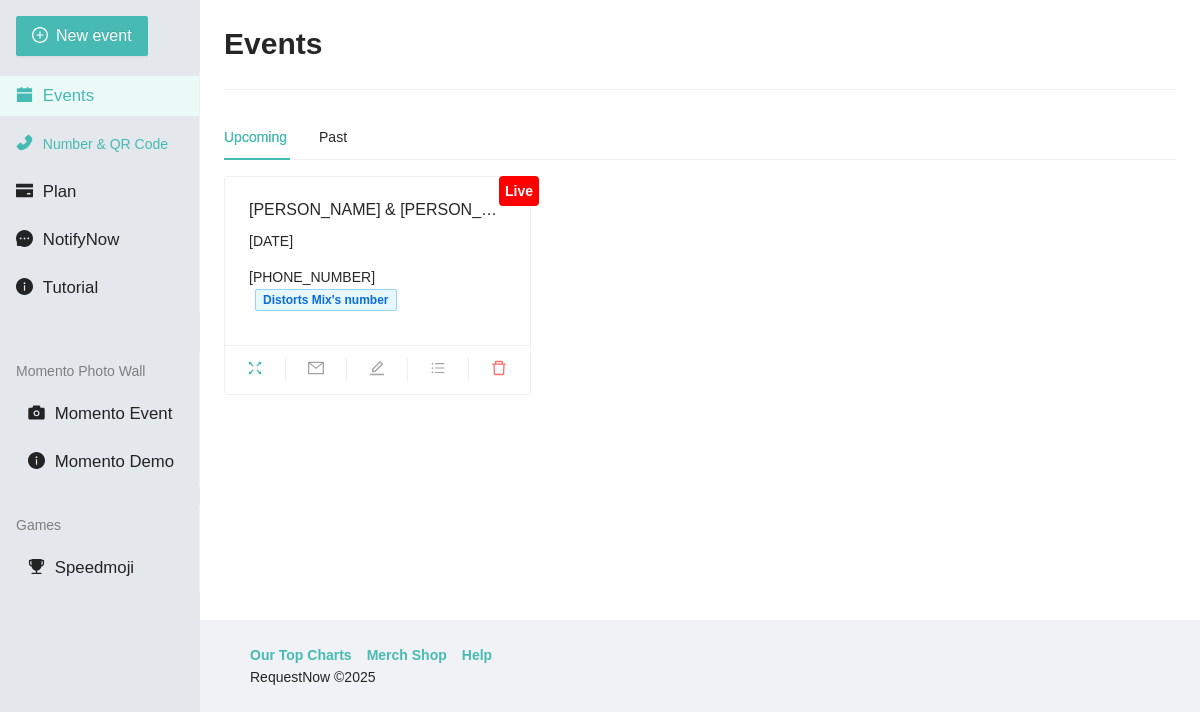 click on "Number & QR Code" at bounding box center [105, 144] 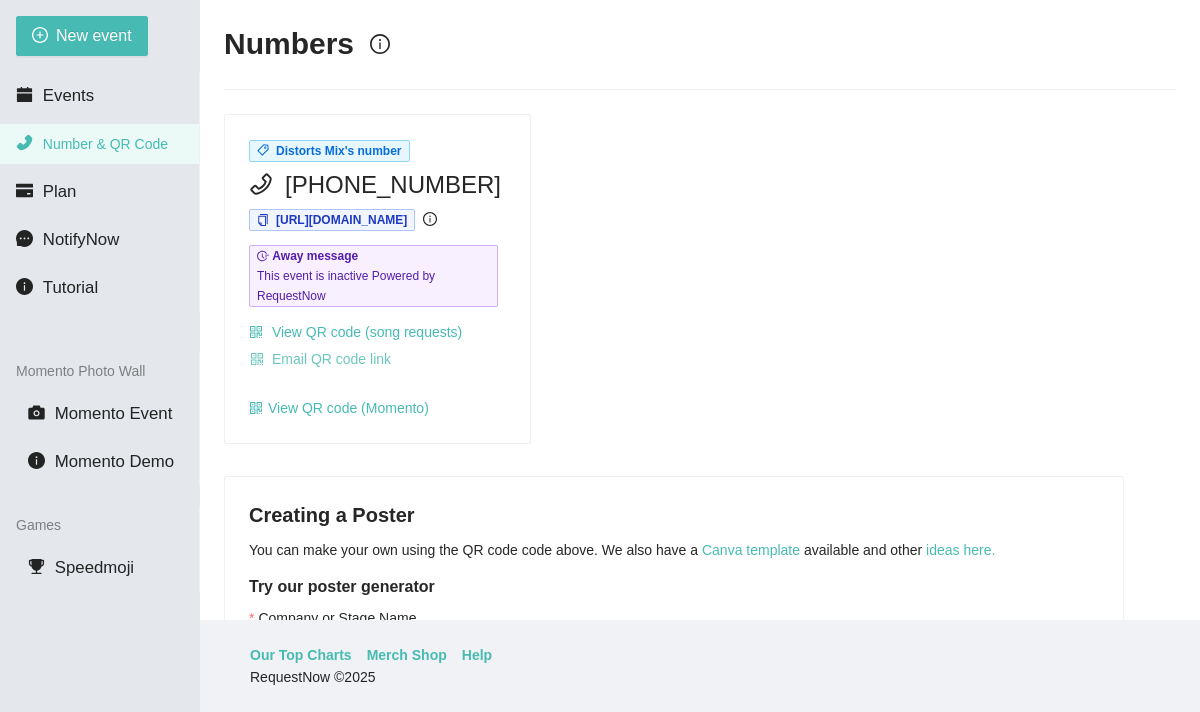 scroll, scrollTop: 0, scrollLeft: 0, axis: both 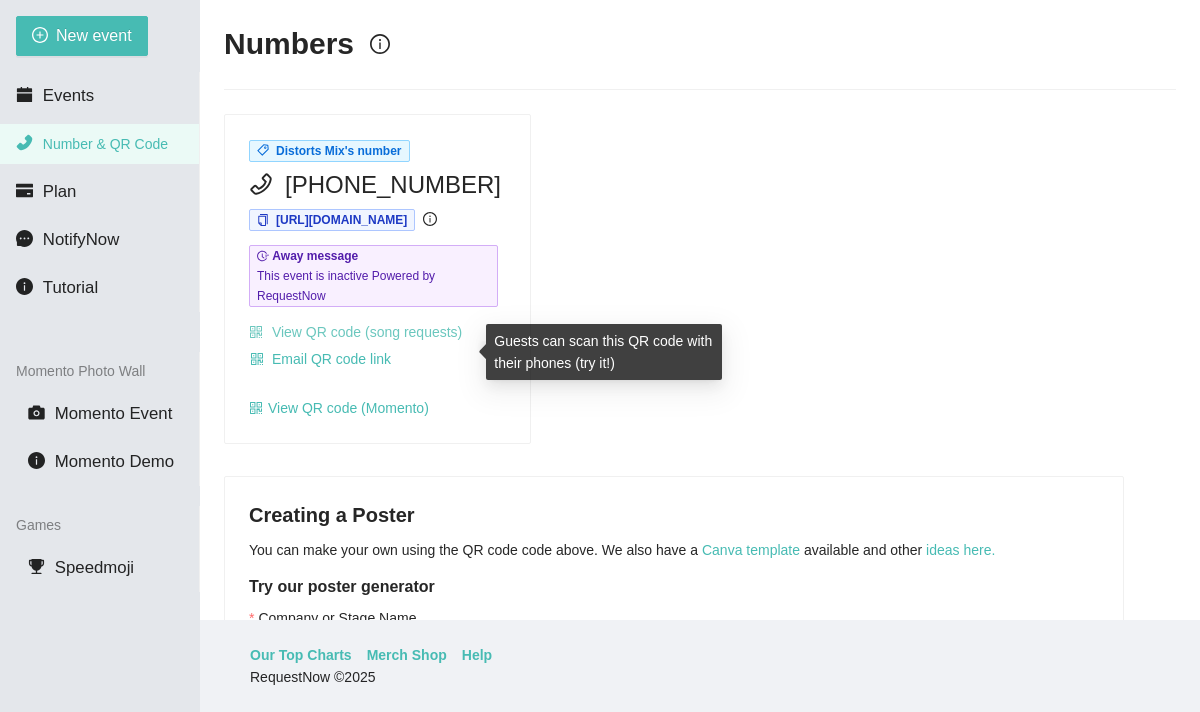 click on "View QR code (song requests)" at bounding box center (355, 332) 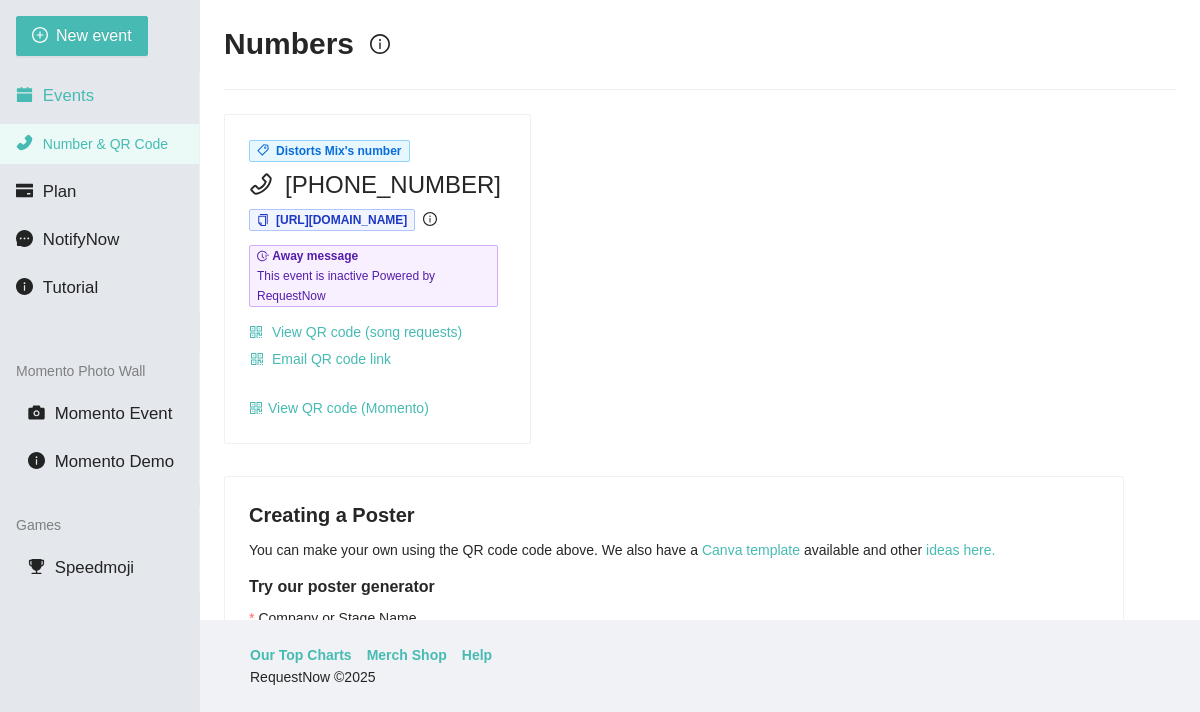 click on "Events" at bounding box center (68, 95) 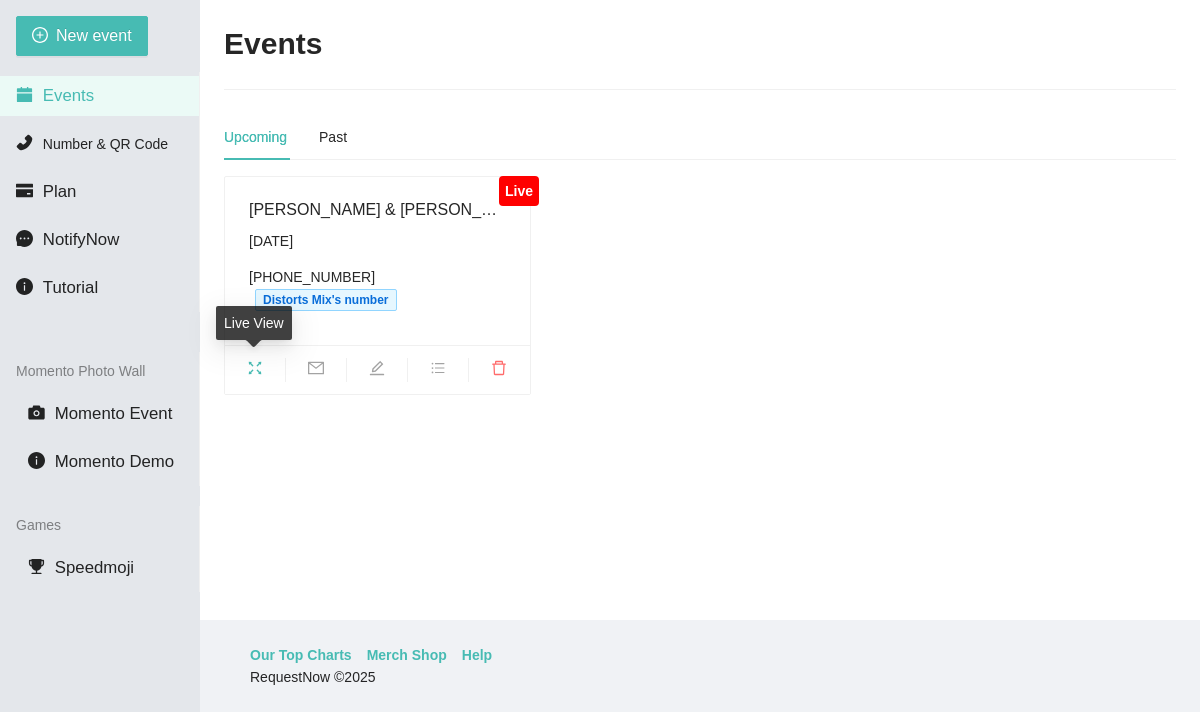 click at bounding box center (255, 371) 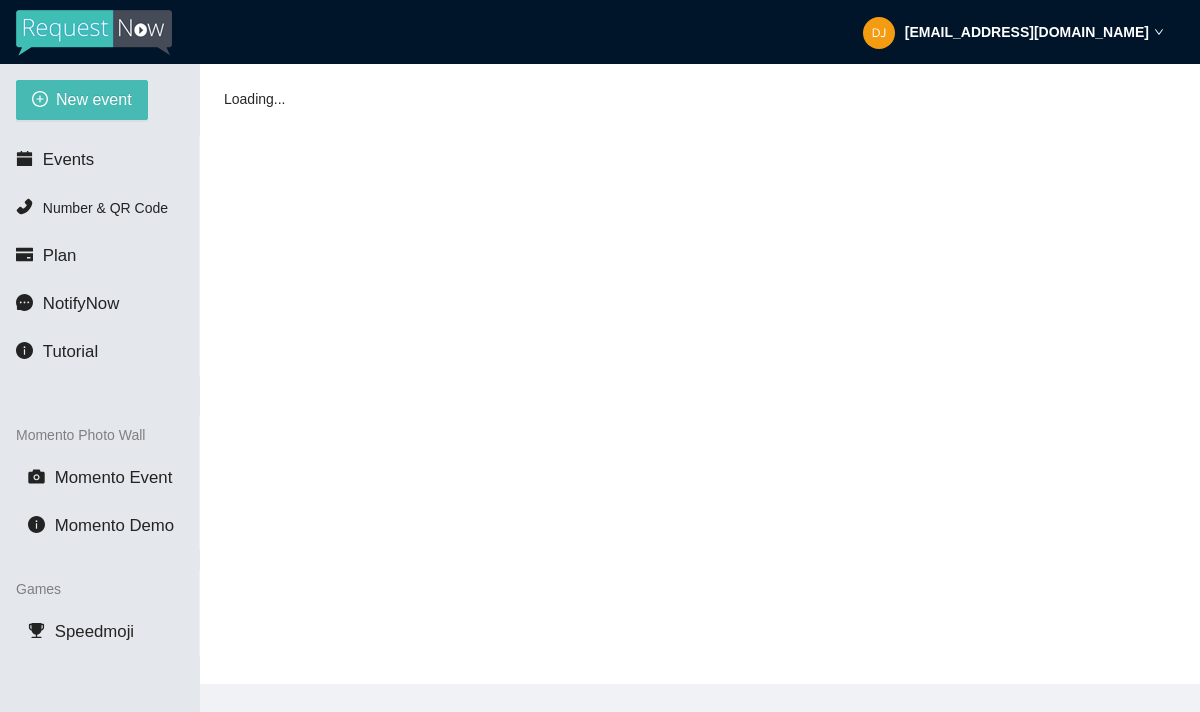 scroll, scrollTop: 0, scrollLeft: 0, axis: both 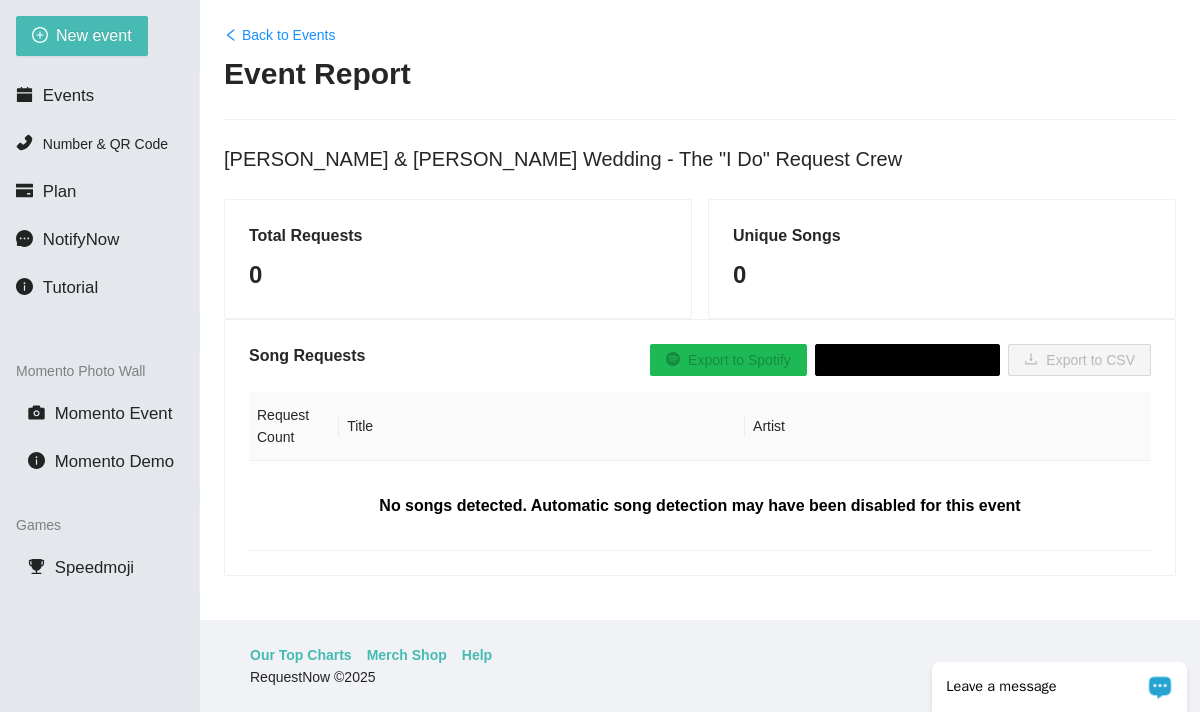 click on "Leave a message" at bounding box center [1046, 687] 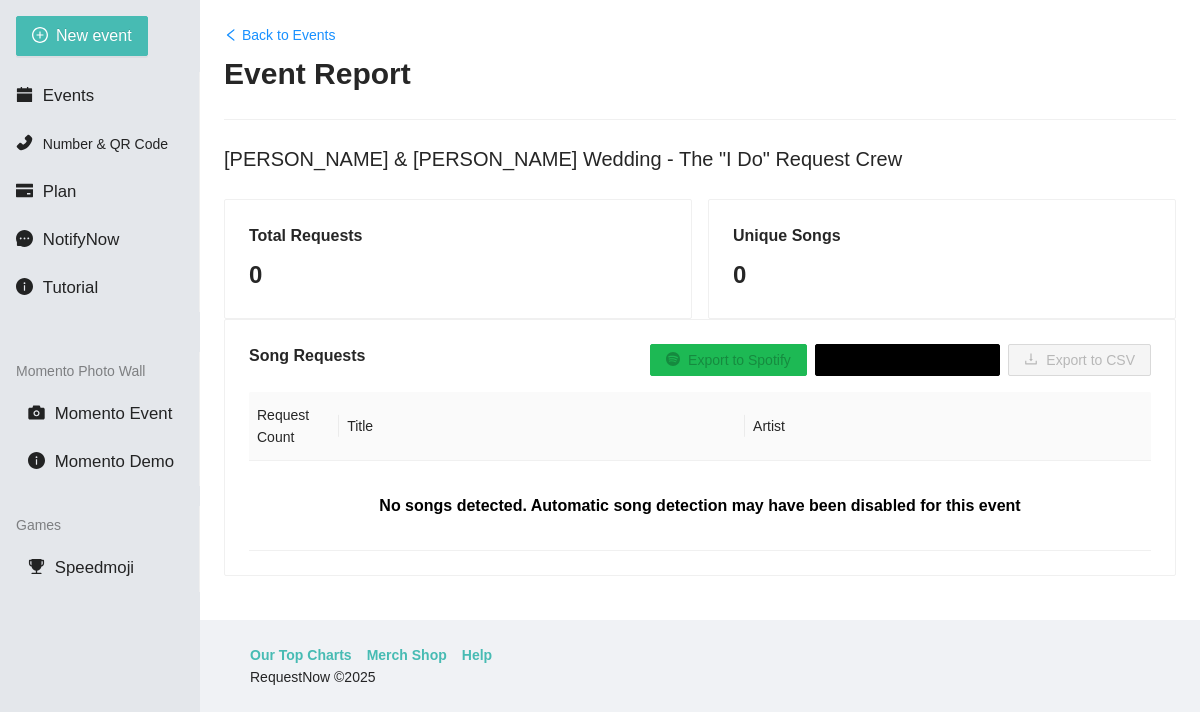 click on "Event Report" at bounding box center [700, 74] 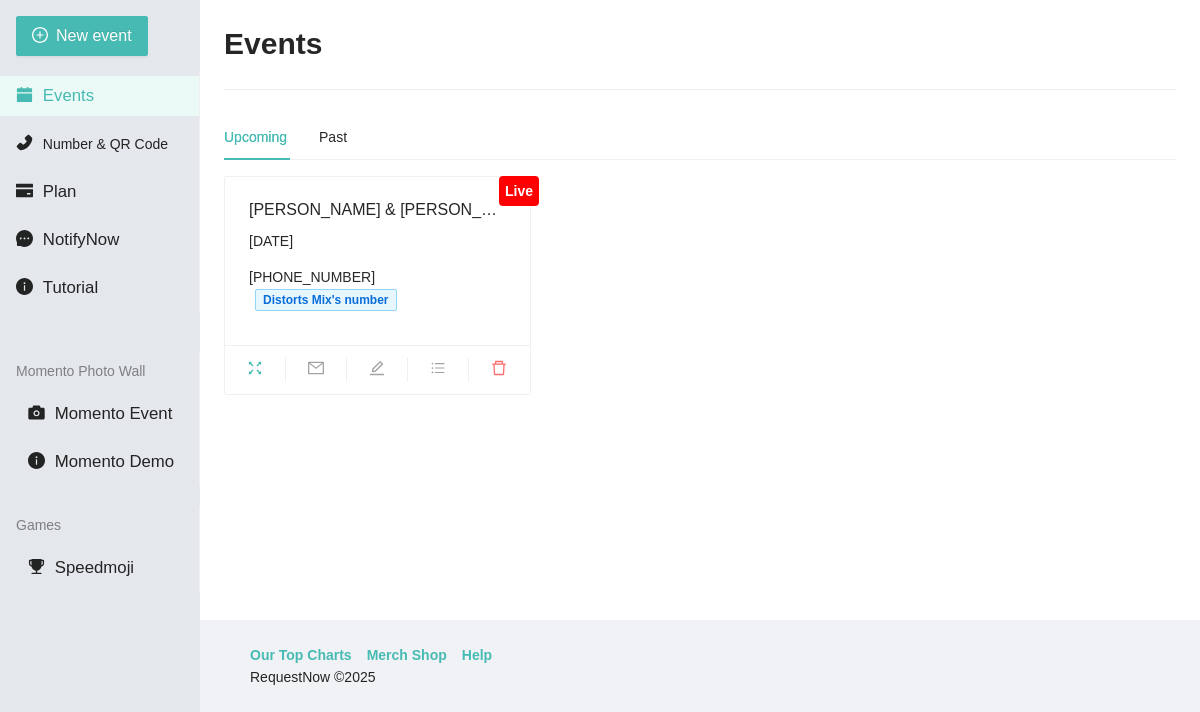 scroll, scrollTop: 0, scrollLeft: 0, axis: both 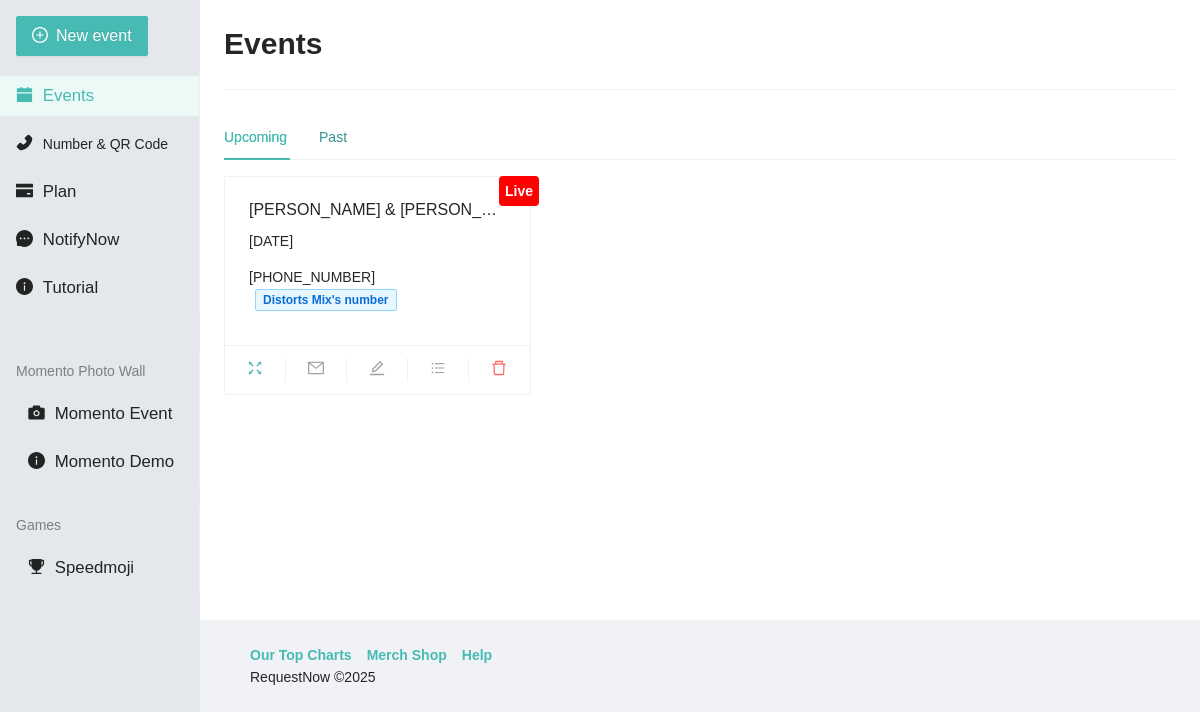 click on "Past" at bounding box center (333, 137) 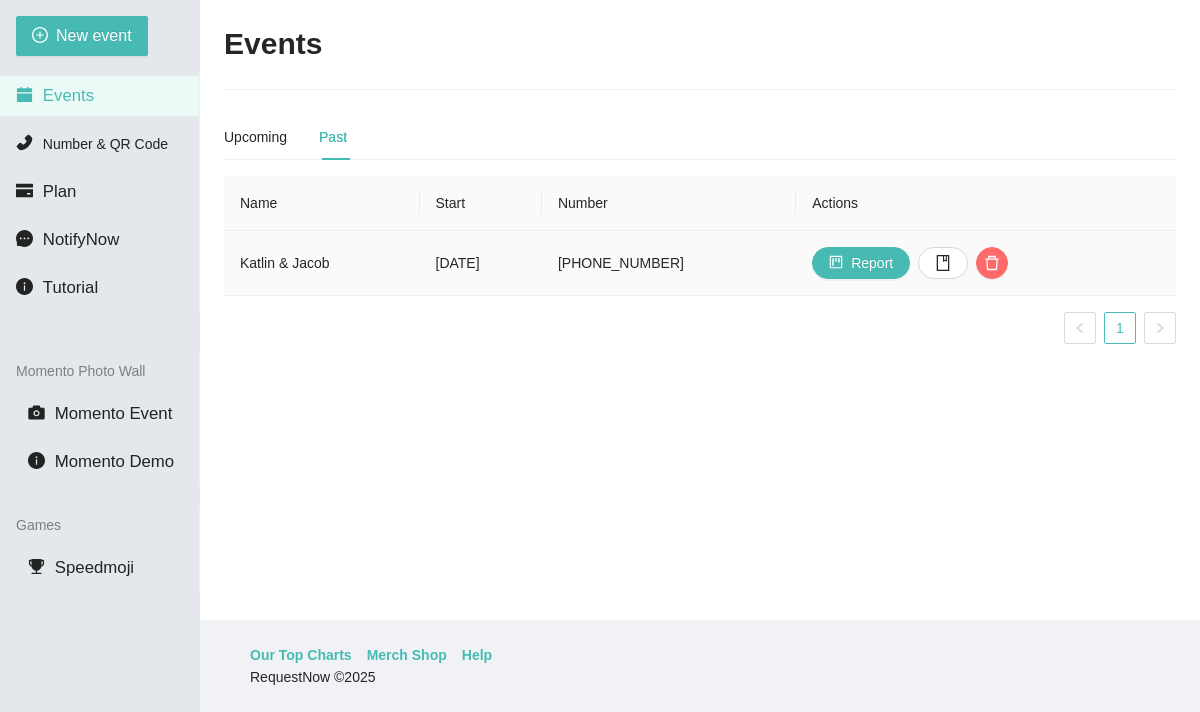 click on "[DATE]" at bounding box center (481, 263) 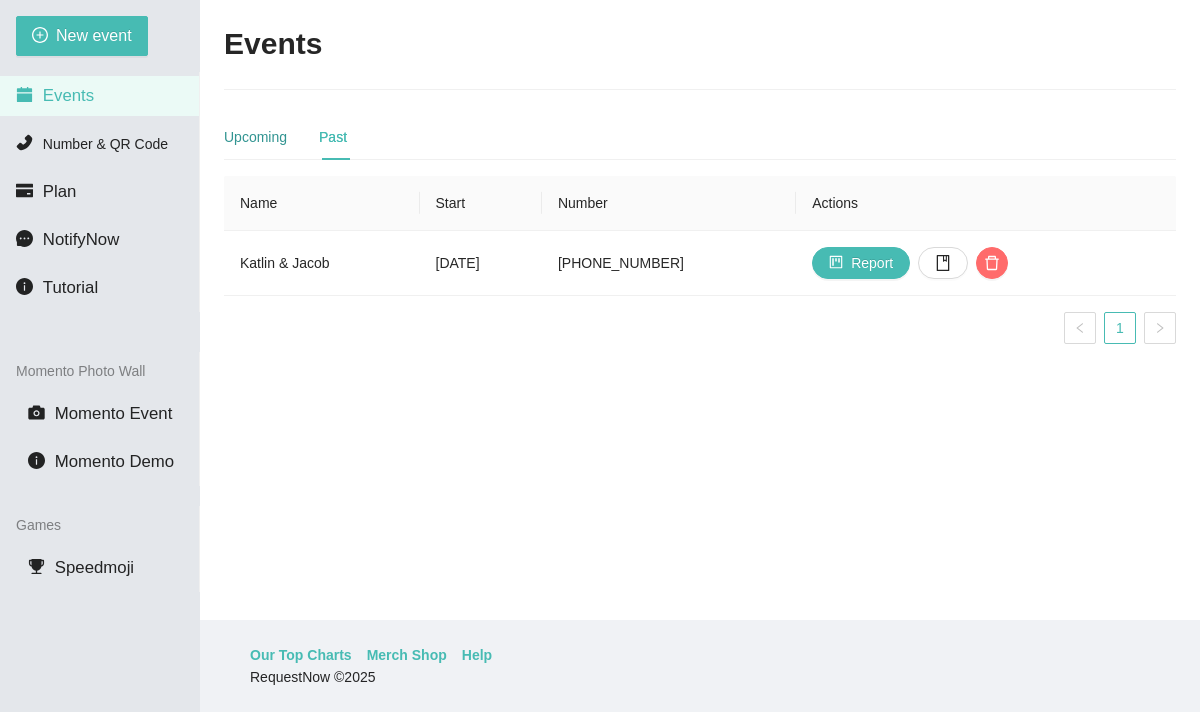 click on "Upcoming" at bounding box center [255, 137] 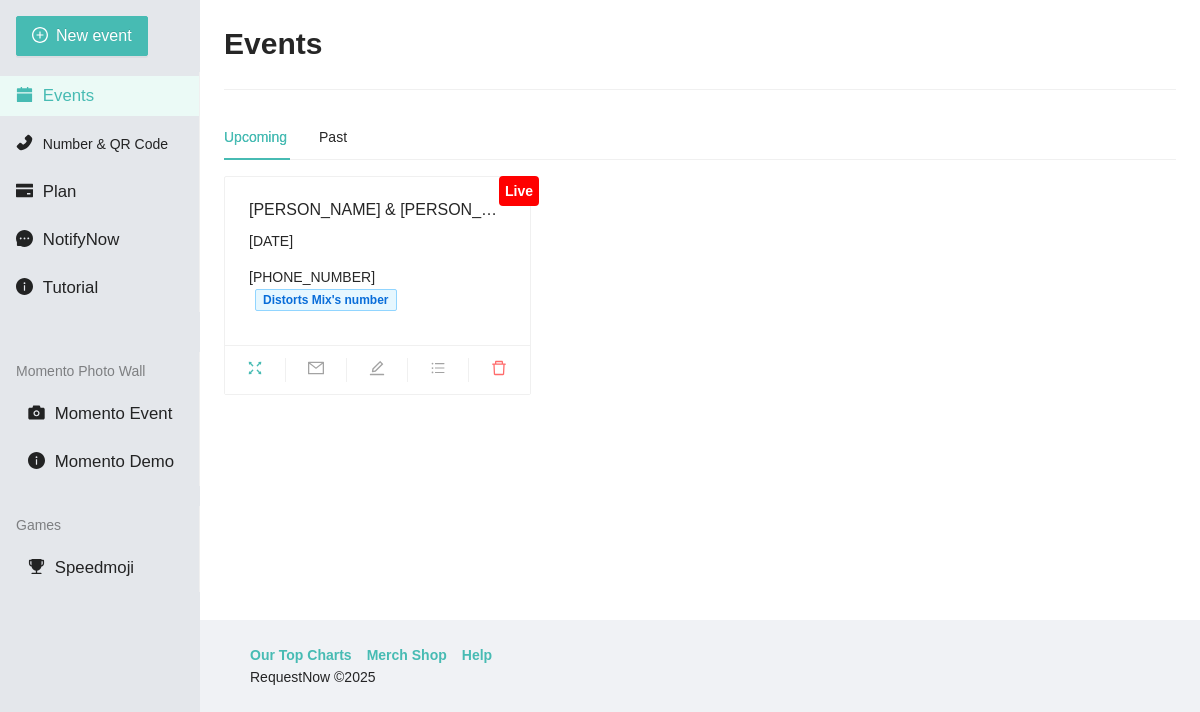 click on "Distorts Mix's number" at bounding box center (326, 300) 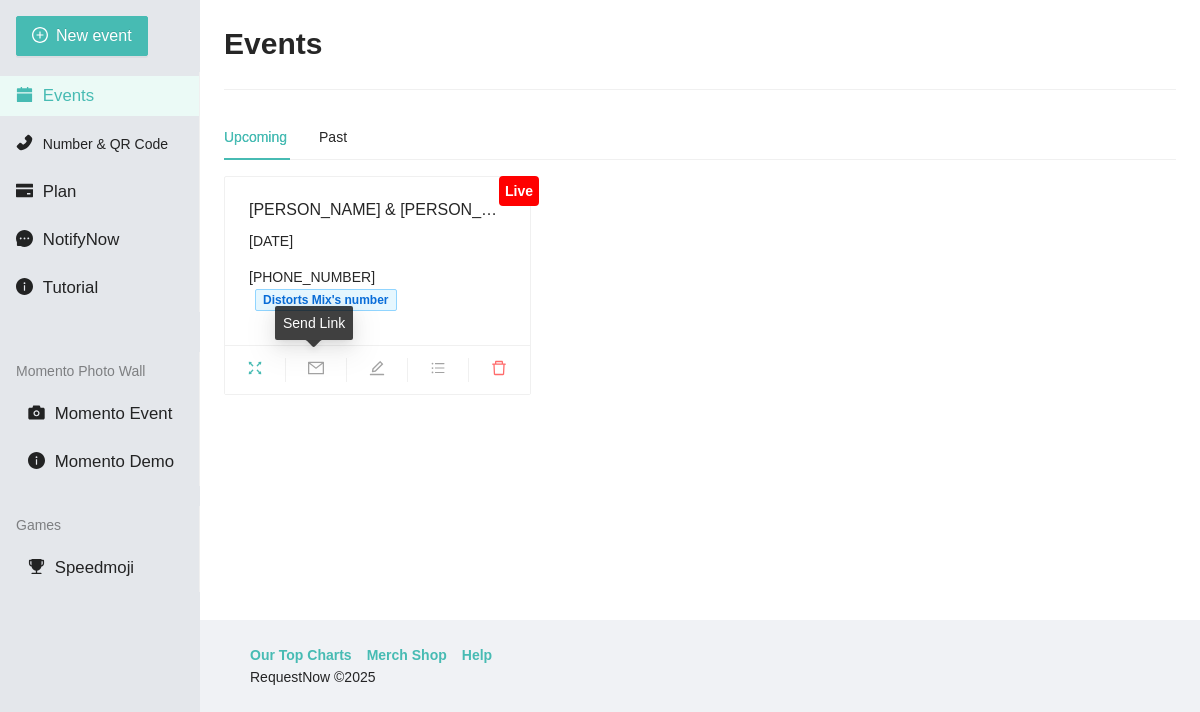 click at bounding box center [316, 371] 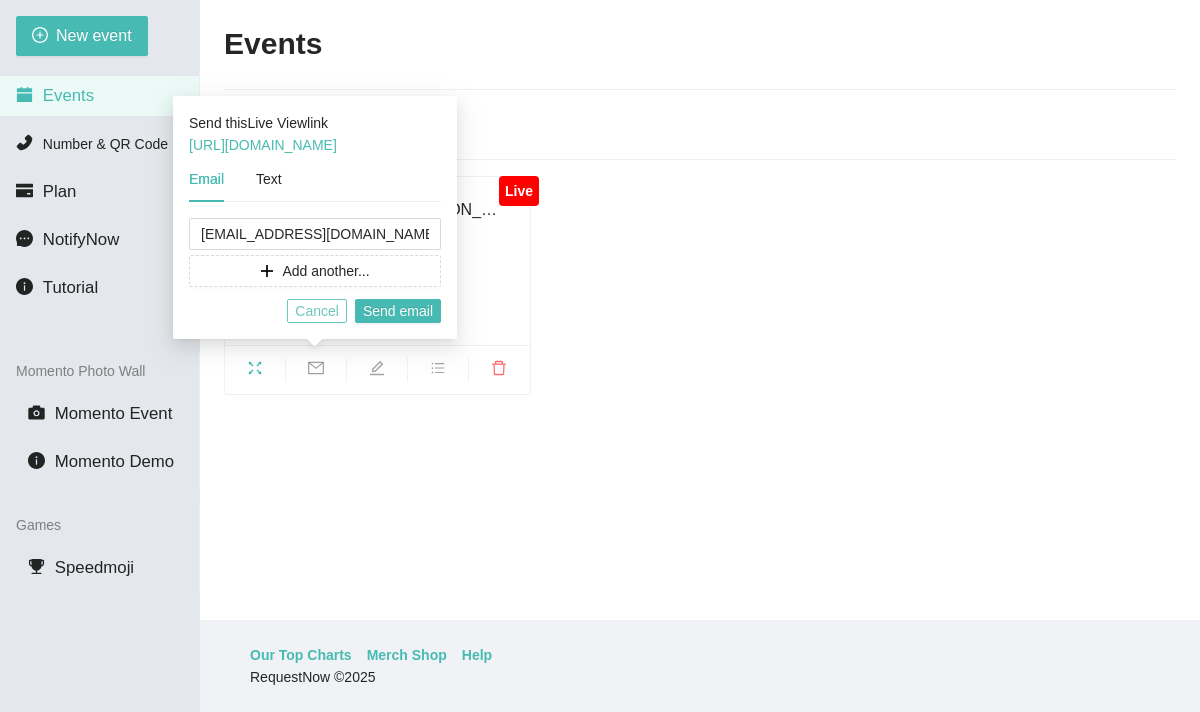click on "Cancel" at bounding box center (317, 311) 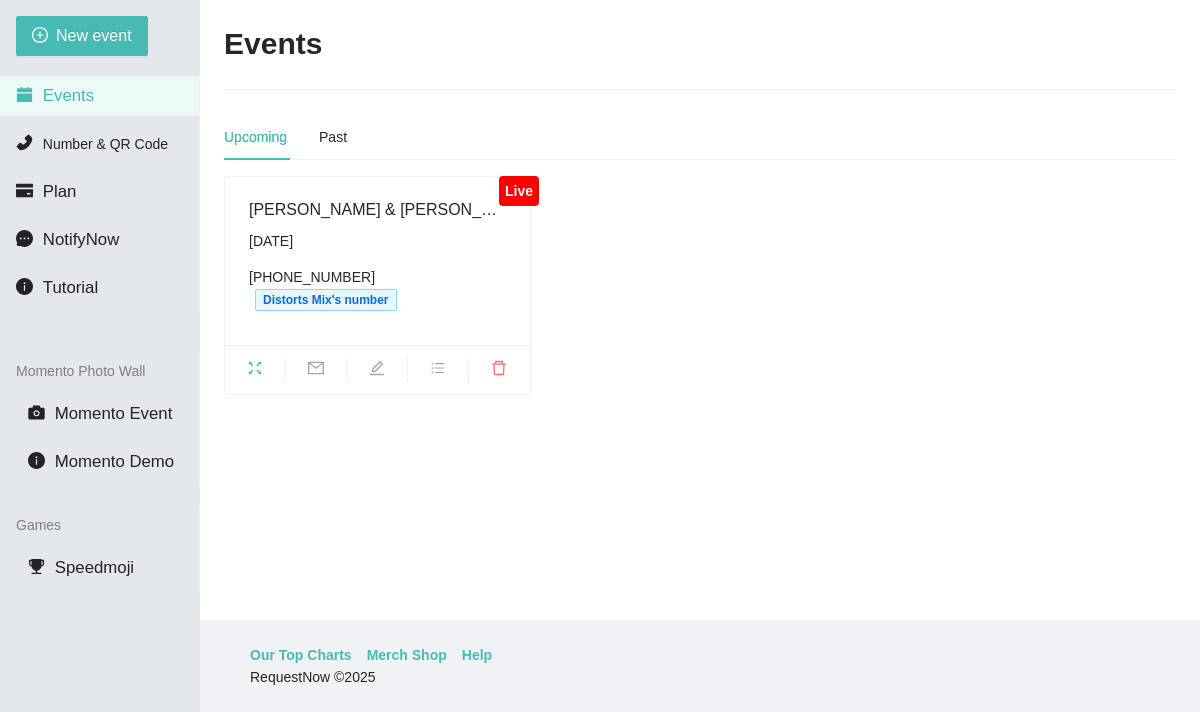 click 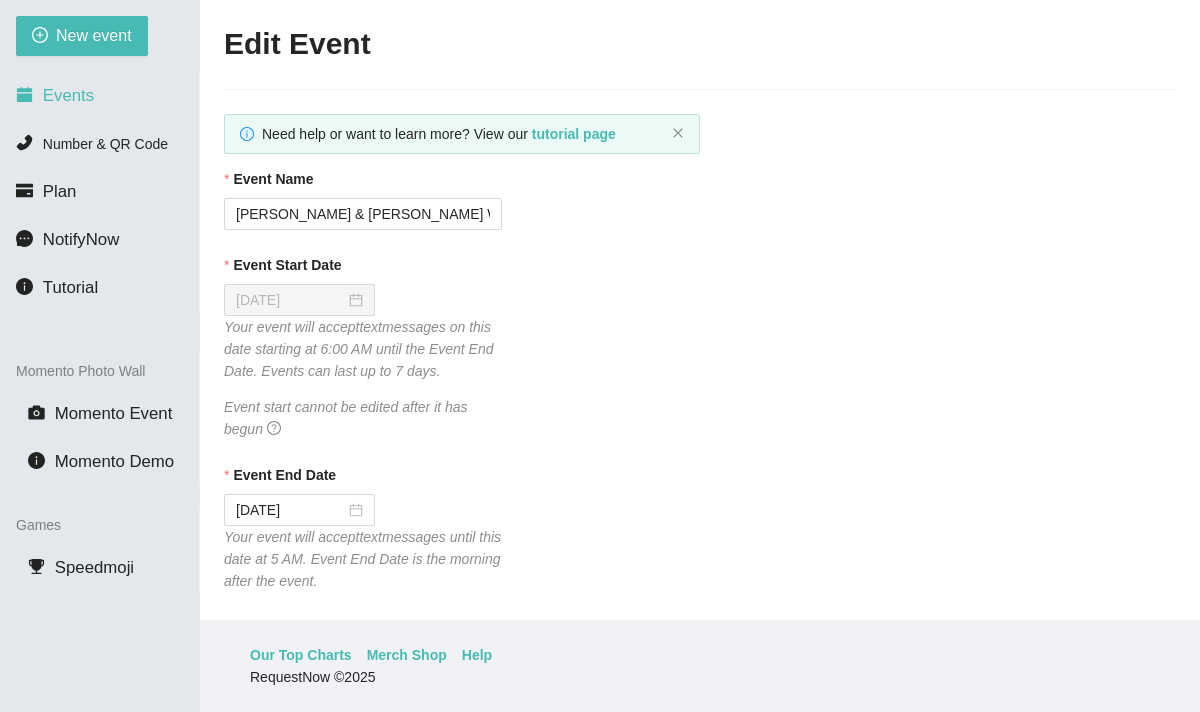scroll, scrollTop: 0, scrollLeft: 0, axis: both 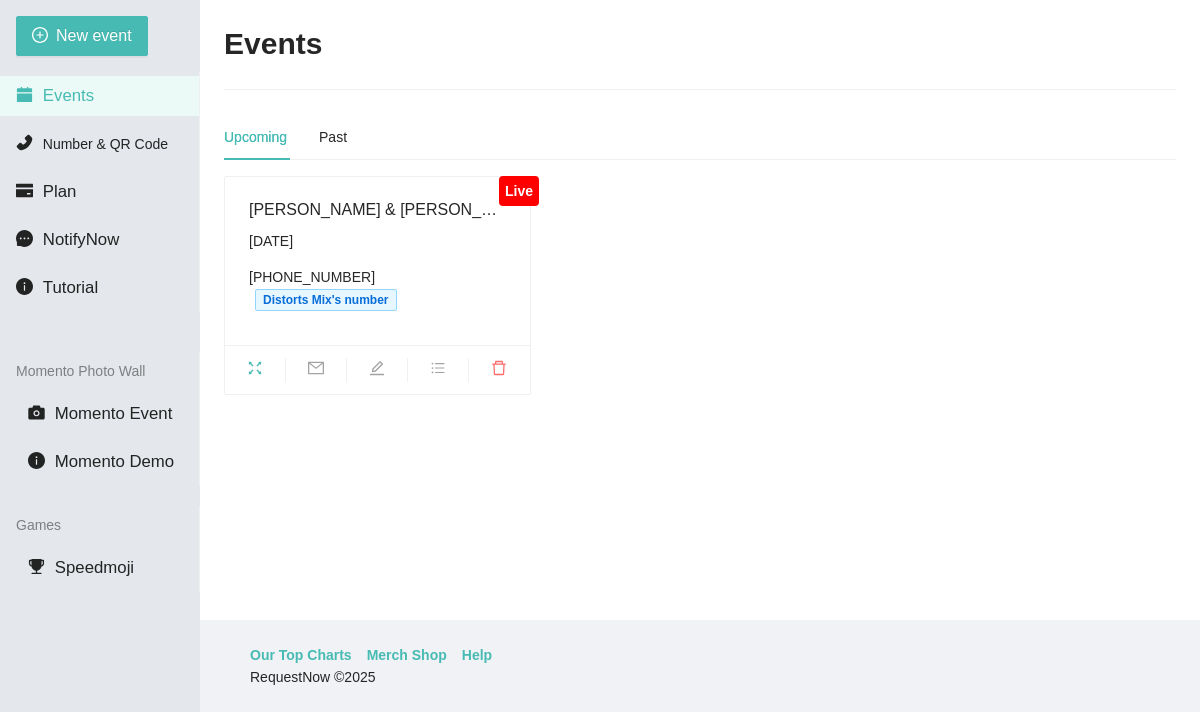 click on "Events" at bounding box center [68, 95] 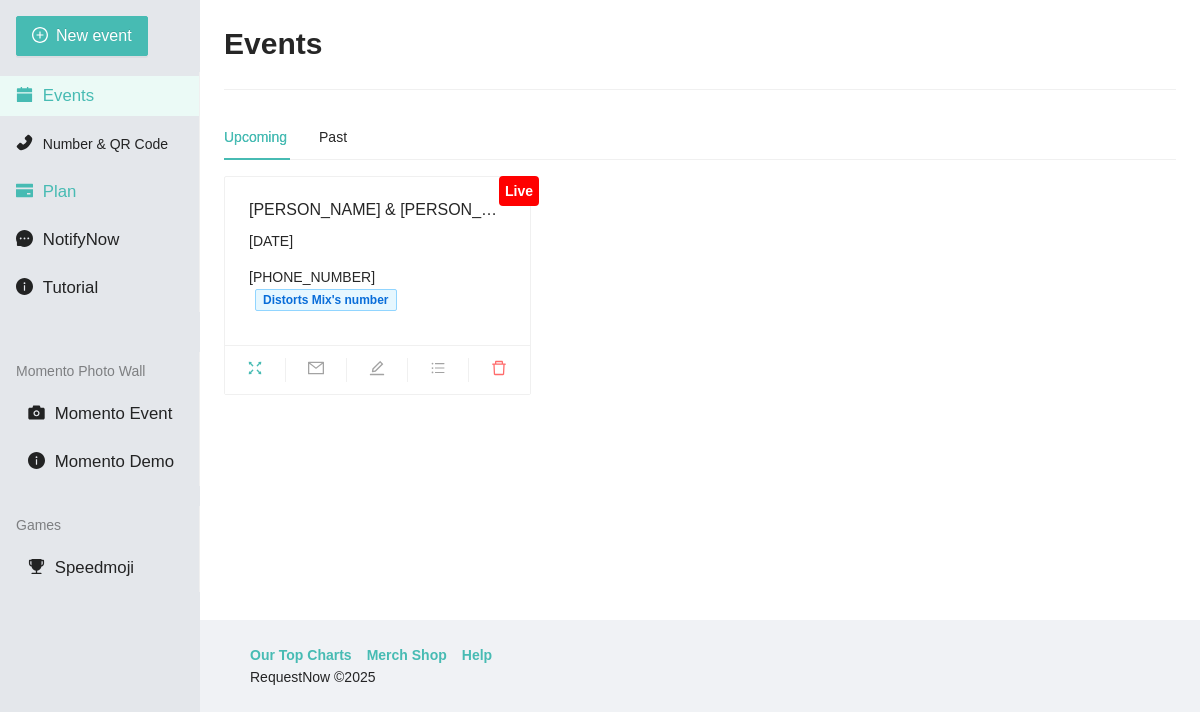 click on "Plan" at bounding box center (60, 191) 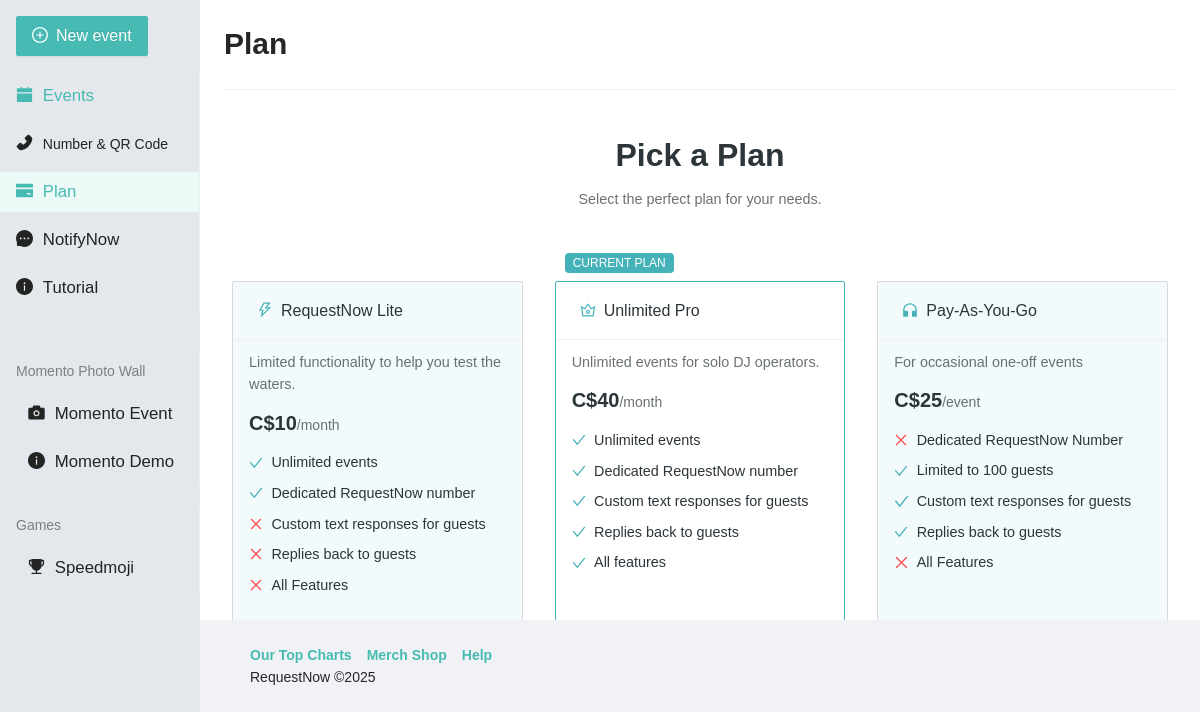 click on "Events" at bounding box center [99, 96] 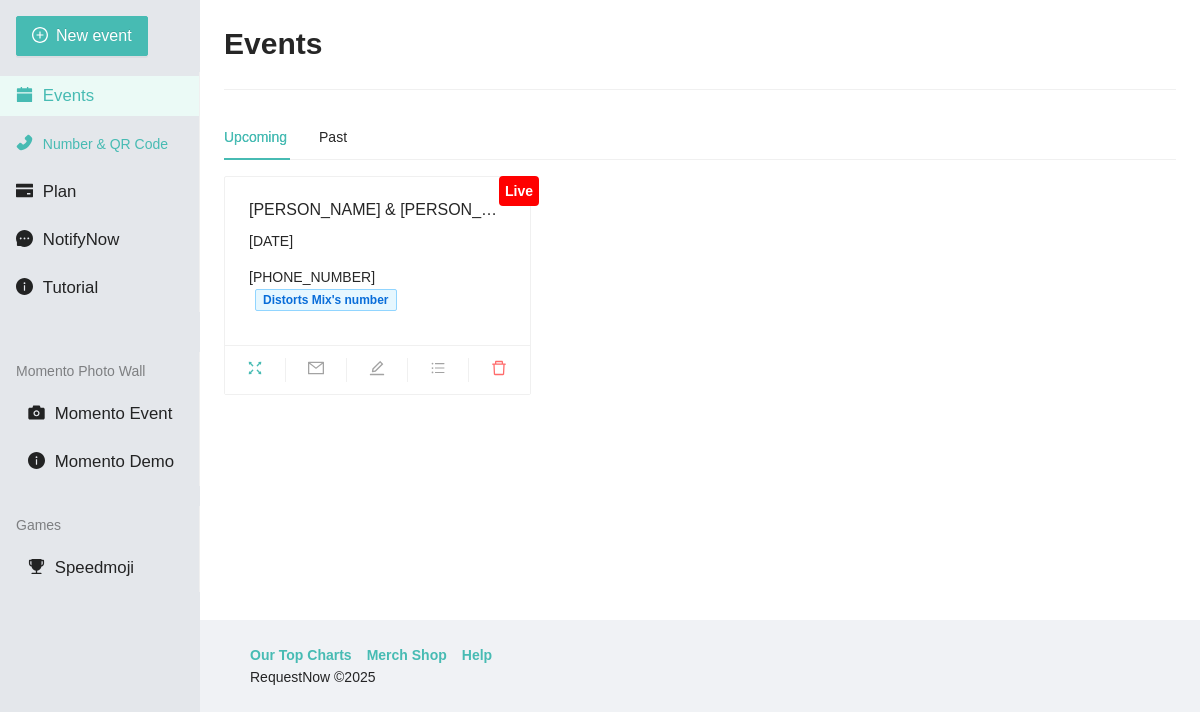 scroll, scrollTop: 0, scrollLeft: 0, axis: both 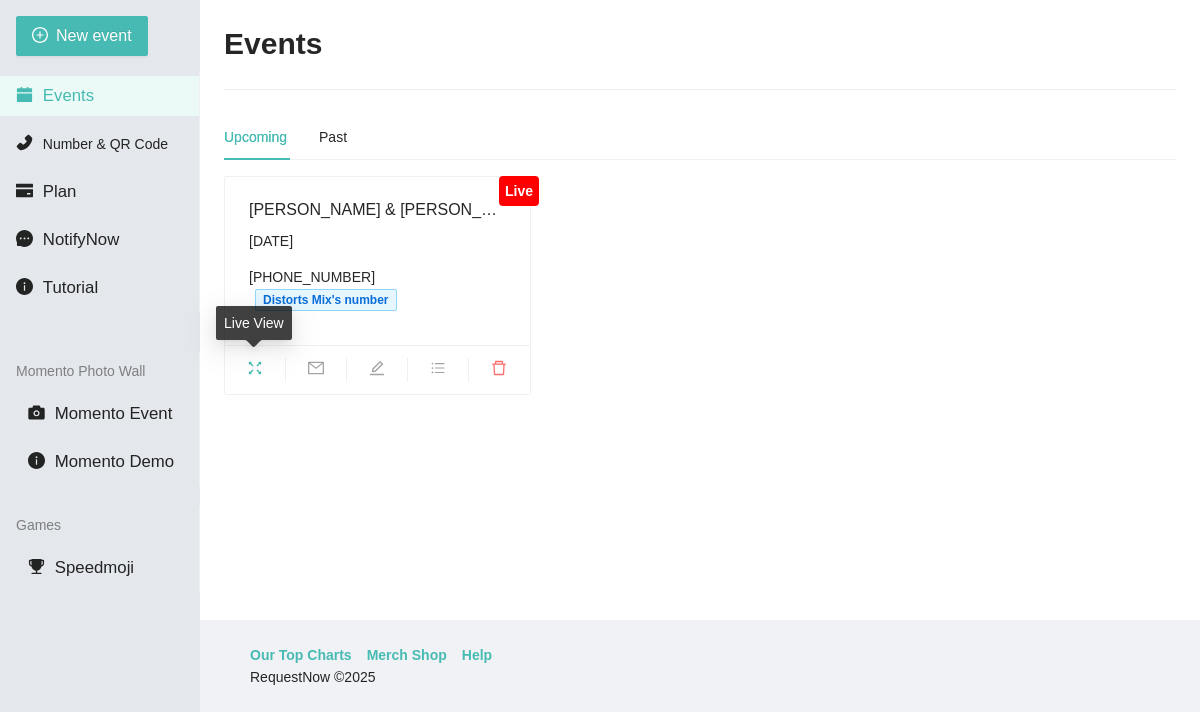 click 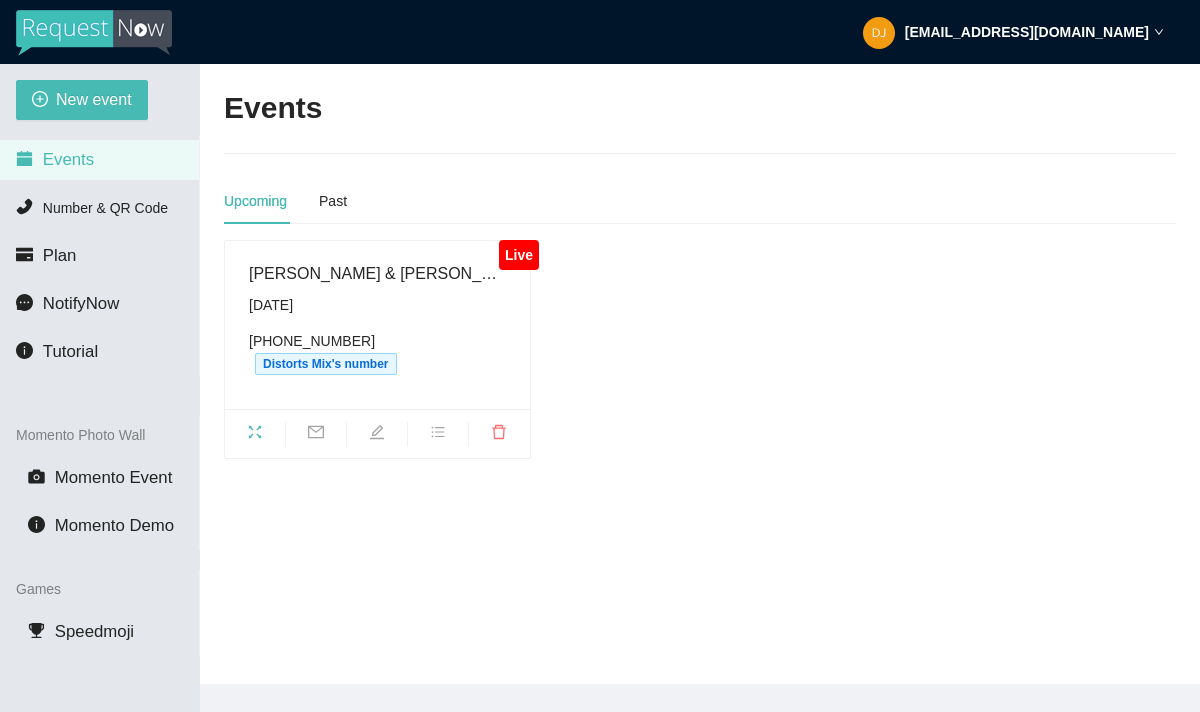 scroll, scrollTop: 0, scrollLeft: 0, axis: both 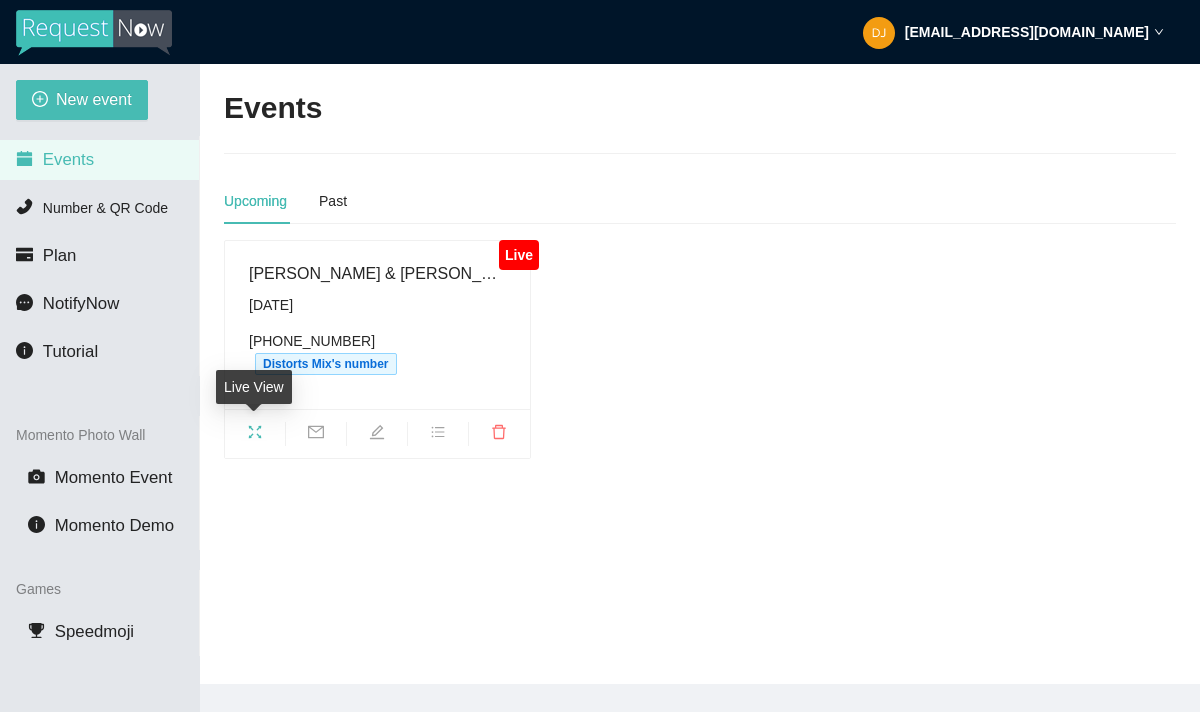 click at bounding box center [255, 435] 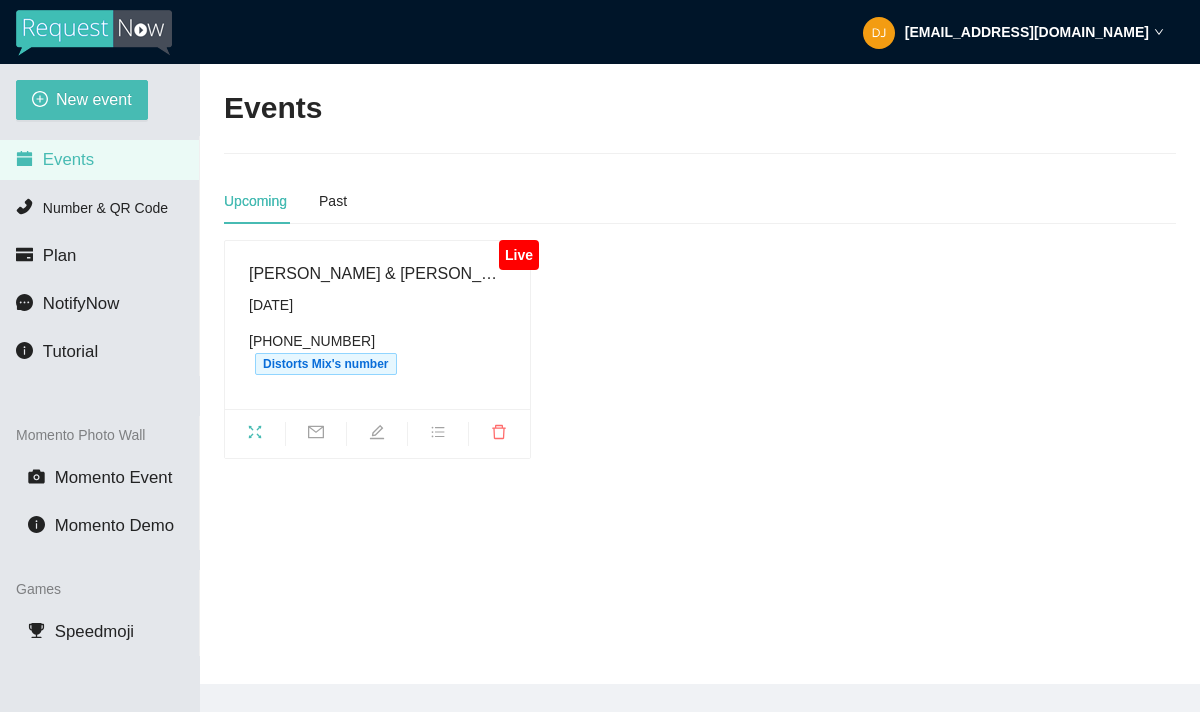 scroll, scrollTop: 0, scrollLeft: 0, axis: both 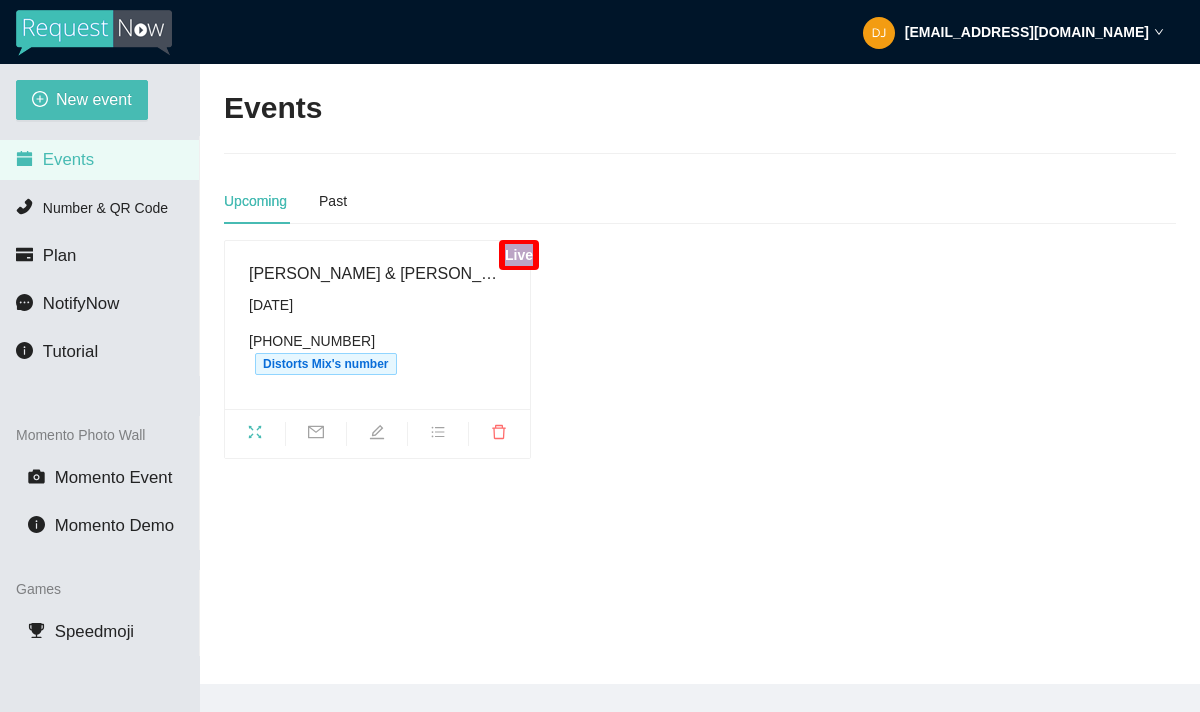 click on "Live" at bounding box center (518, 255) 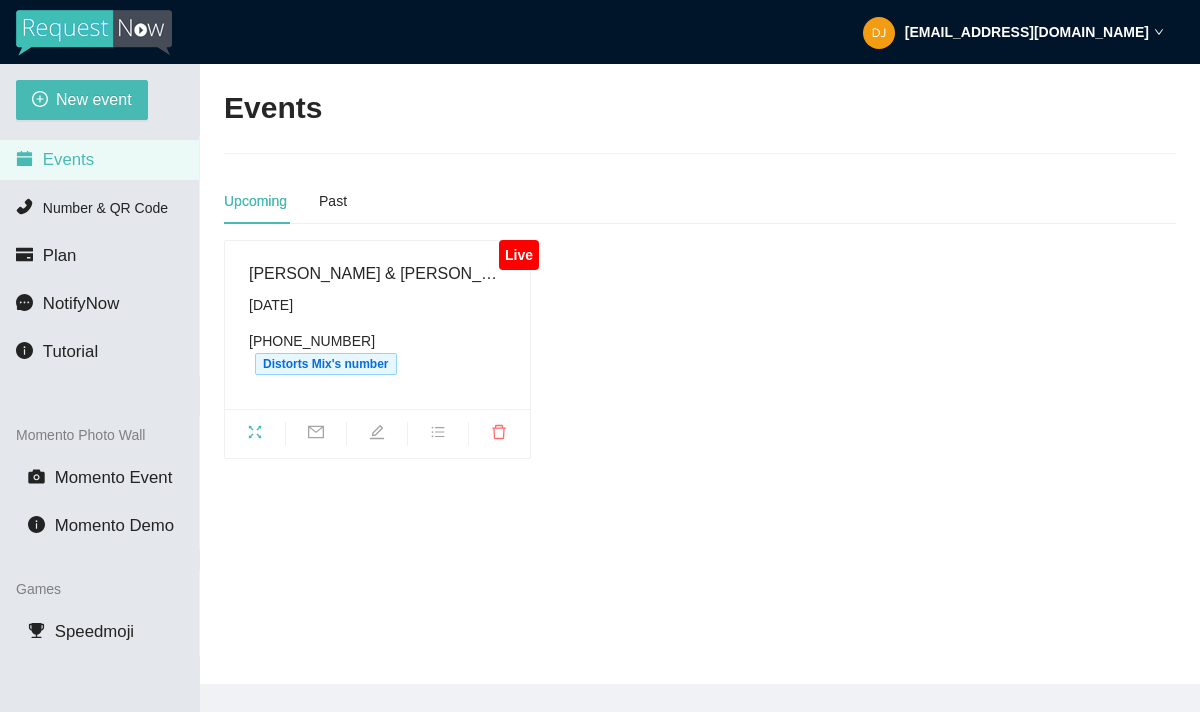 scroll, scrollTop: 0, scrollLeft: 0, axis: both 